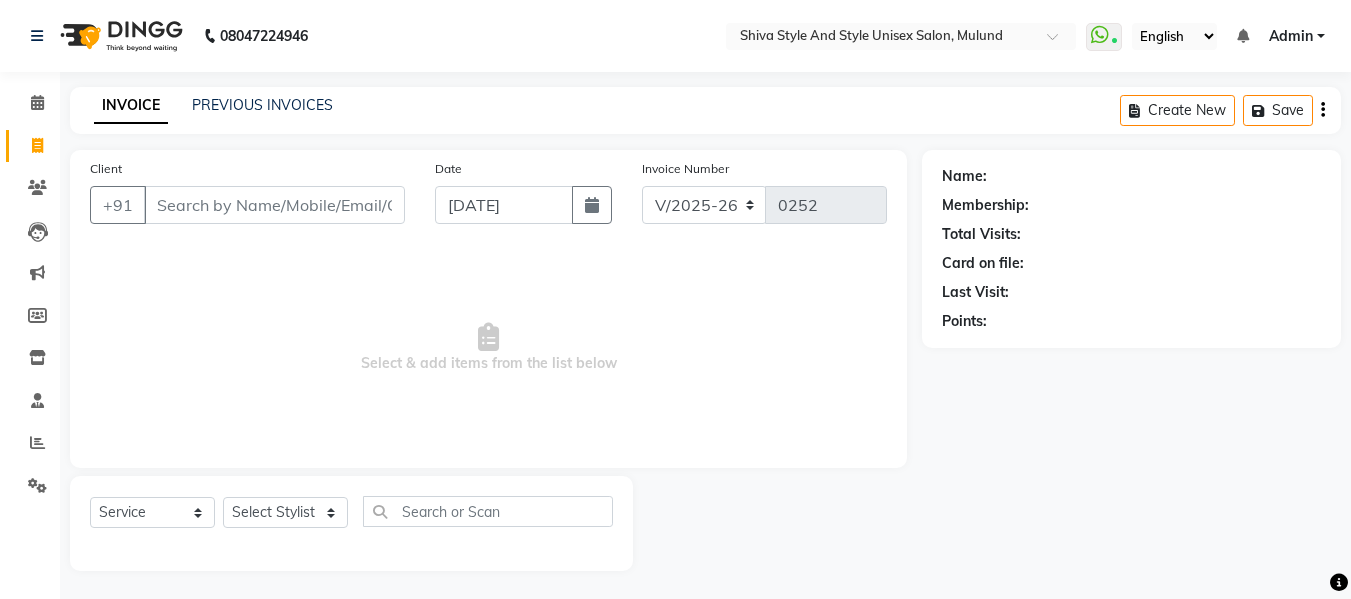 select on "7455" 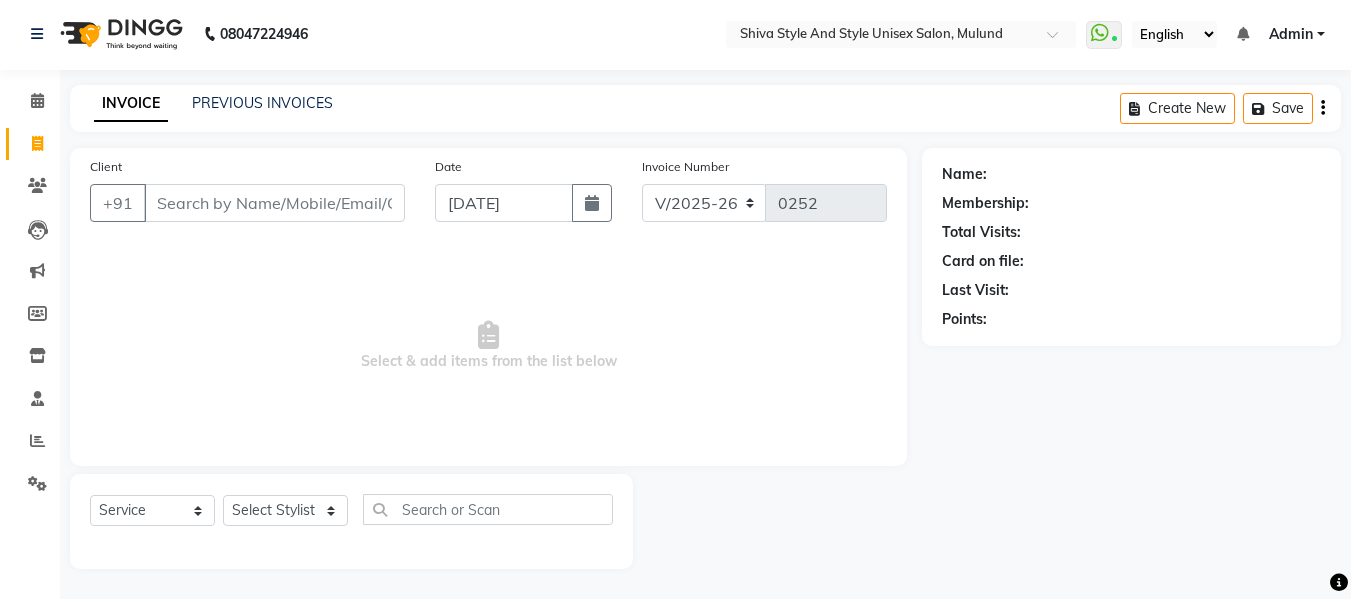 scroll, scrollTop: 0, scrollLeft: 0, axis: both 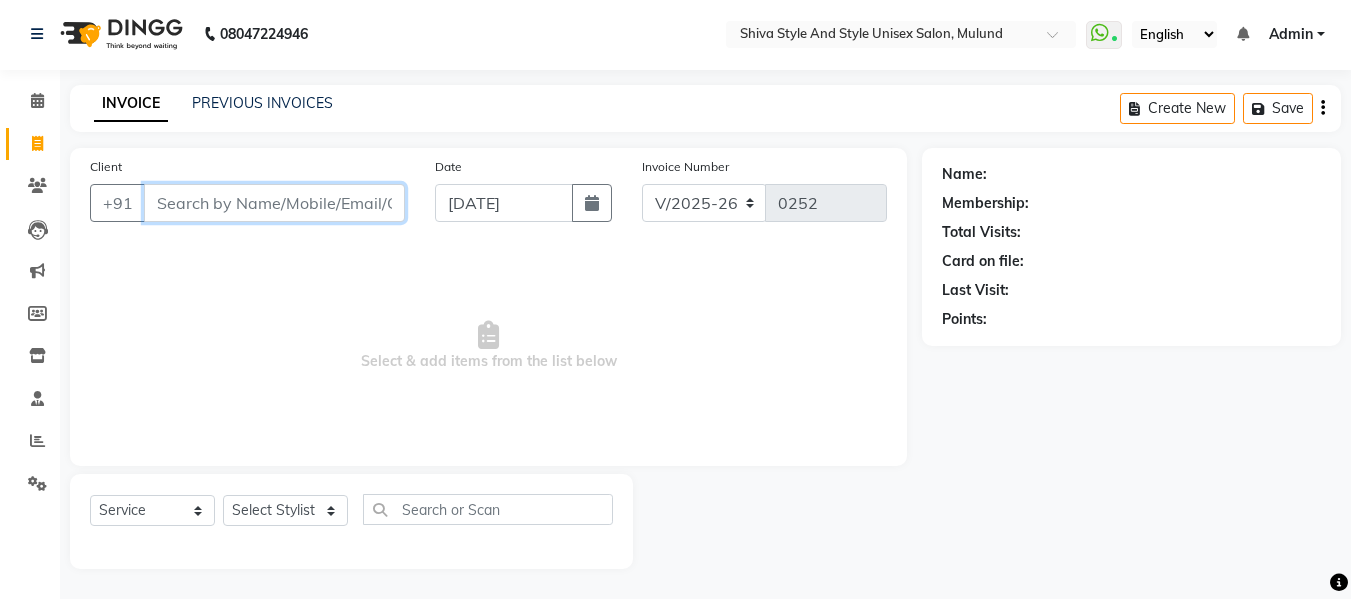 click on "Client" at bounding box center (274, 203) 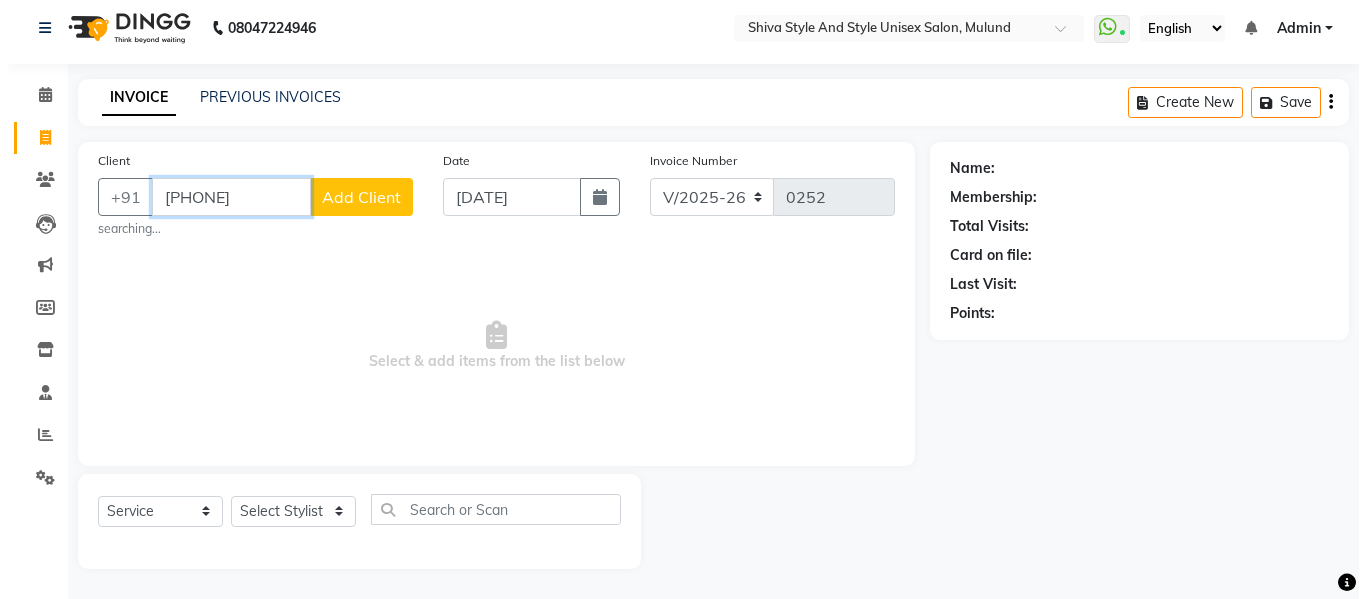 scroll, scrollTop: 2, scrollLeft: 0, axis: vertical 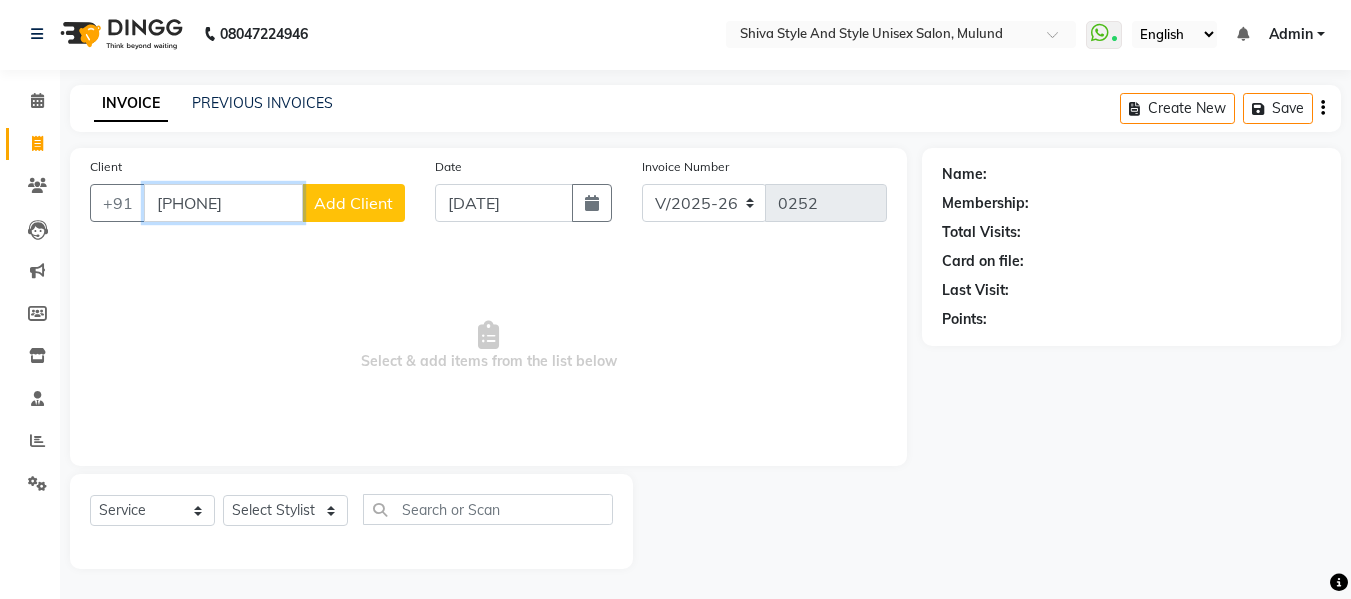 type on "[PHONE]" 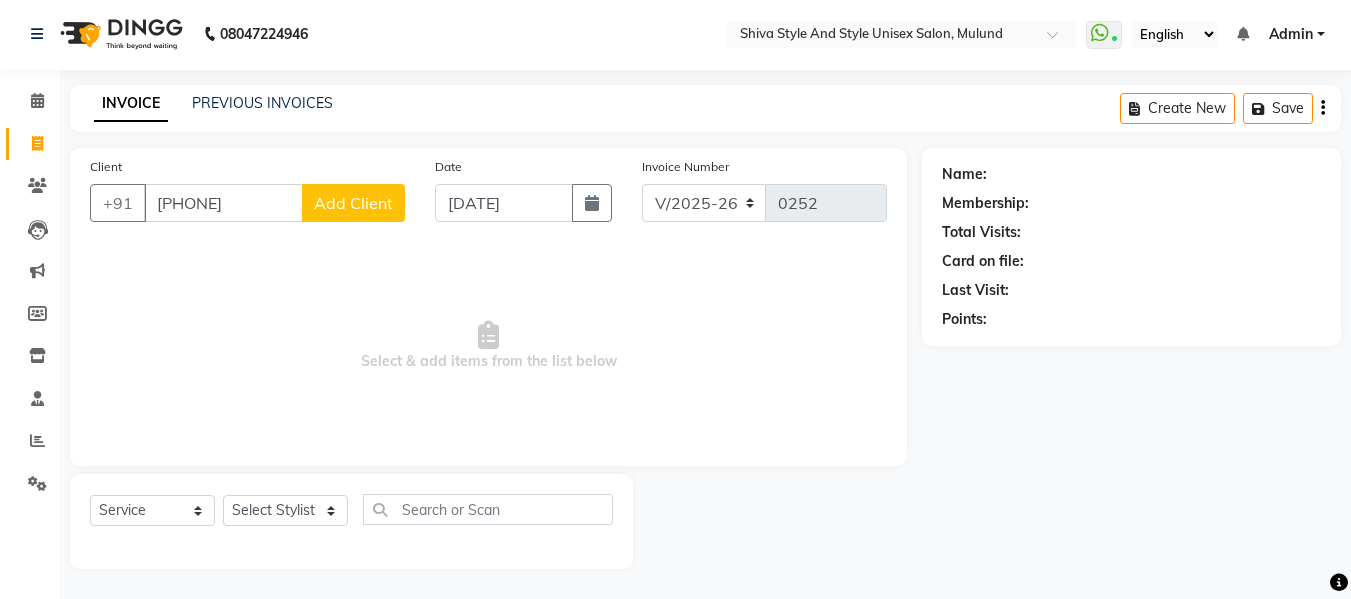 click on "Add Client" 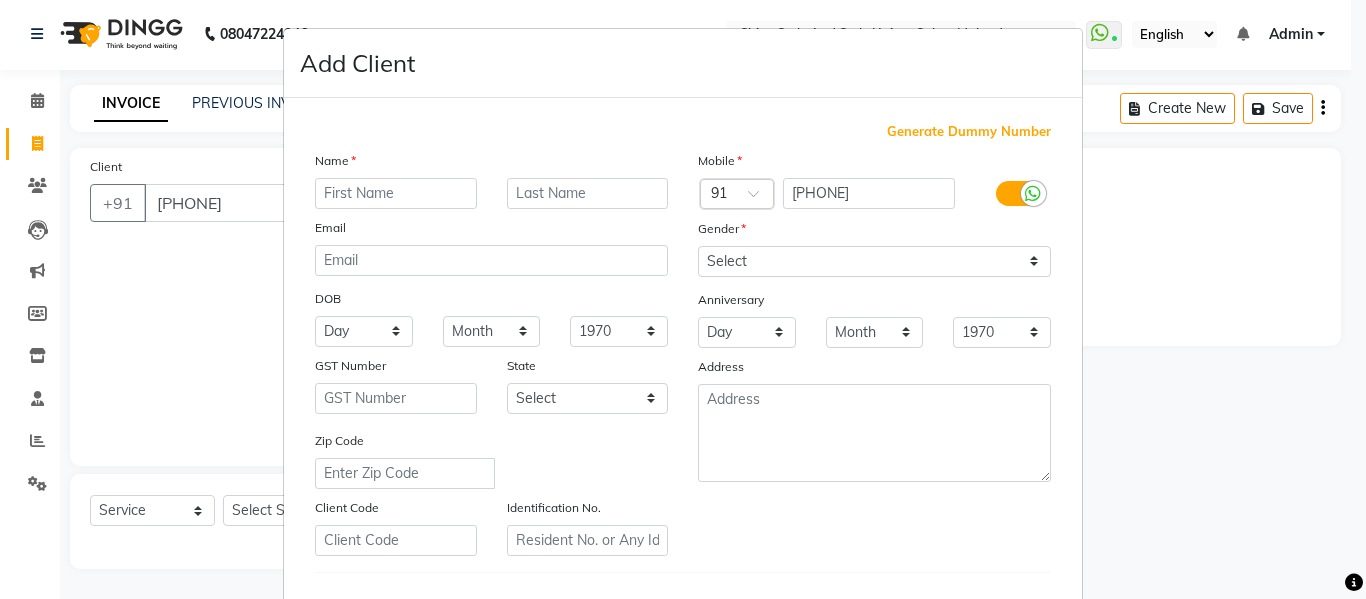 click at bounding box center [396, 193] 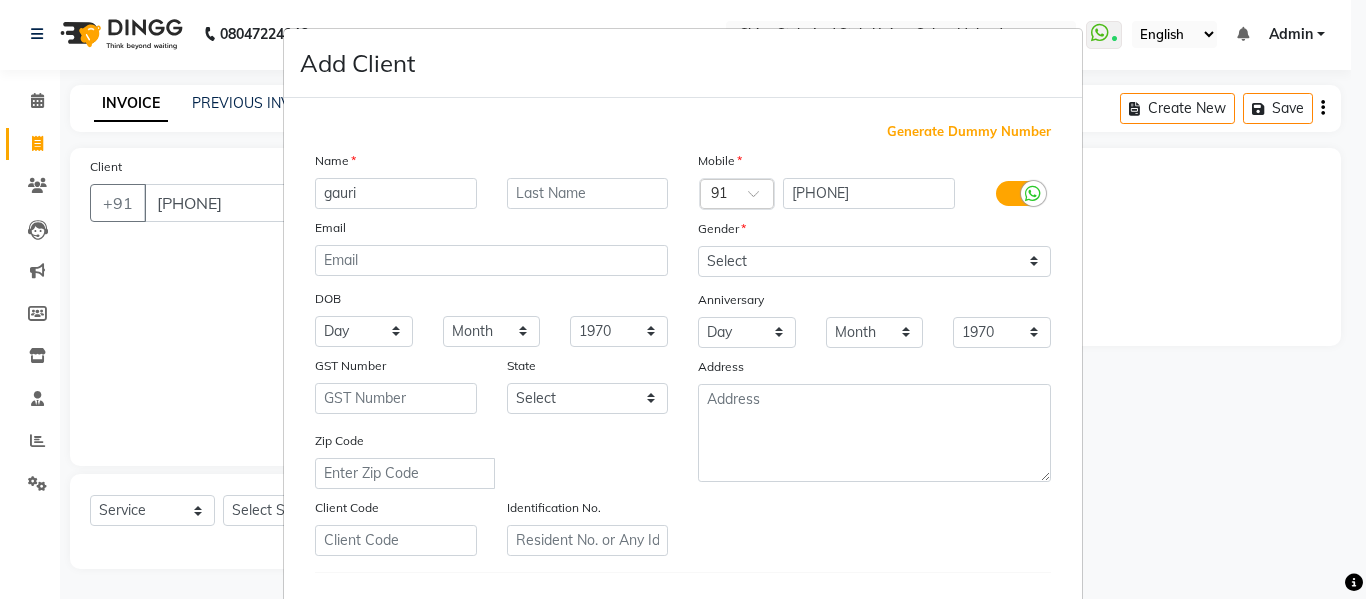 type on "gauri" 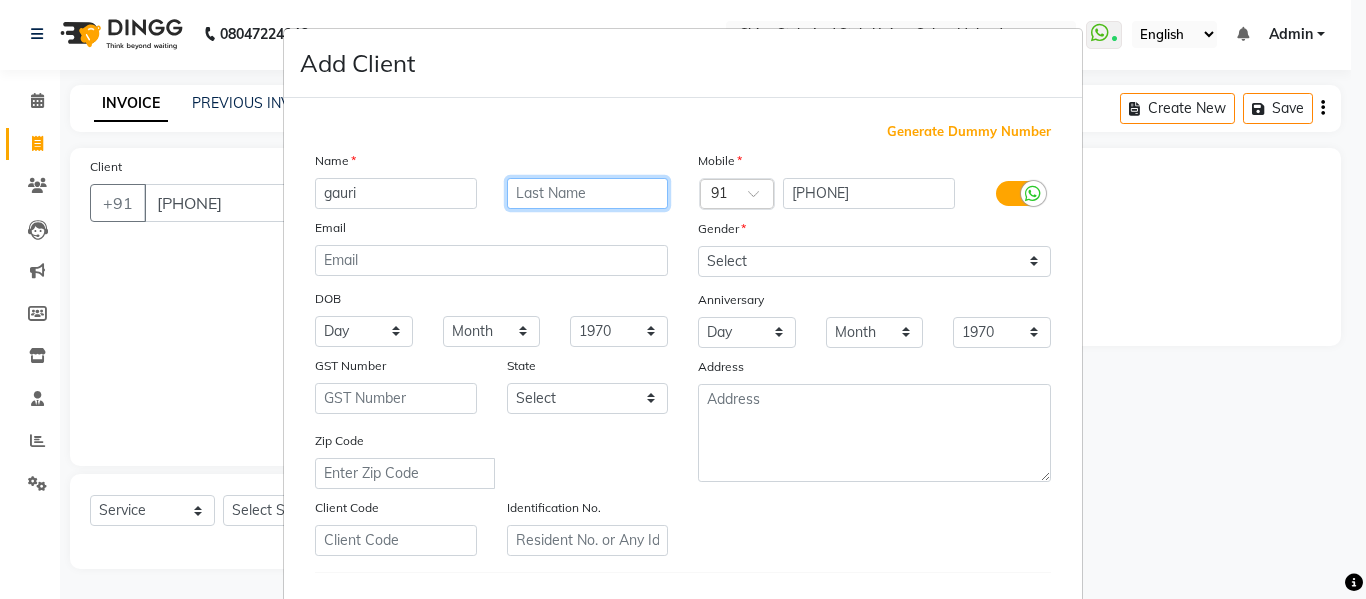 click at bounding box center [588, 193] 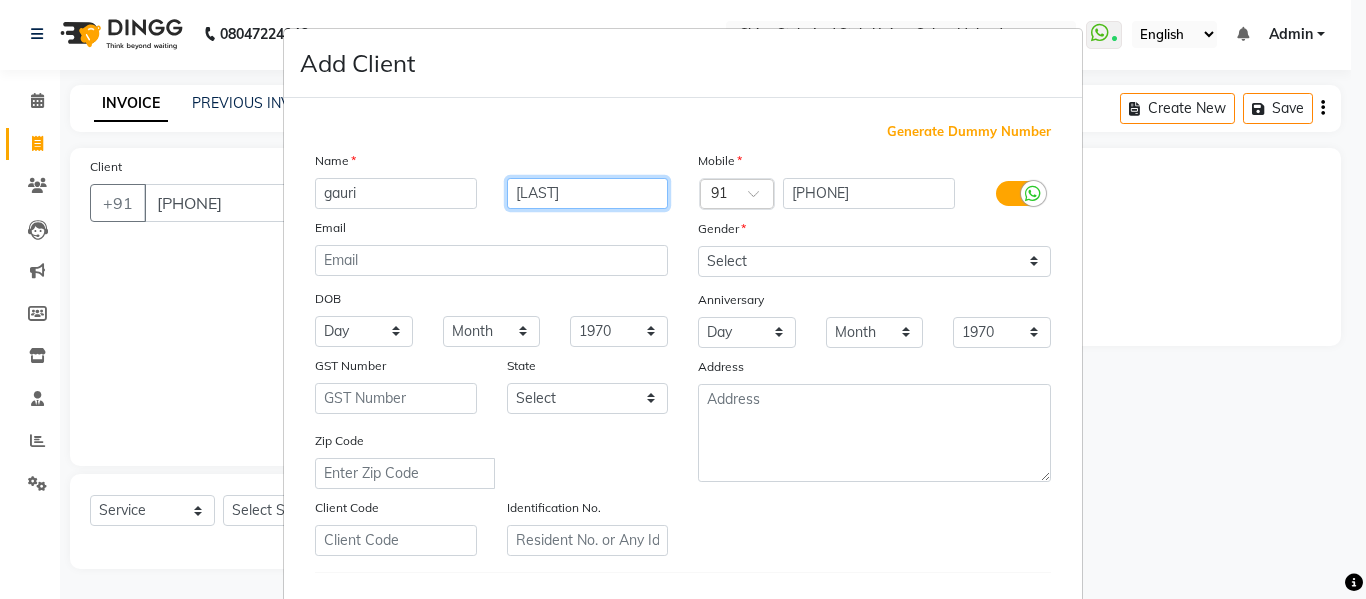 type on "[LAST]" 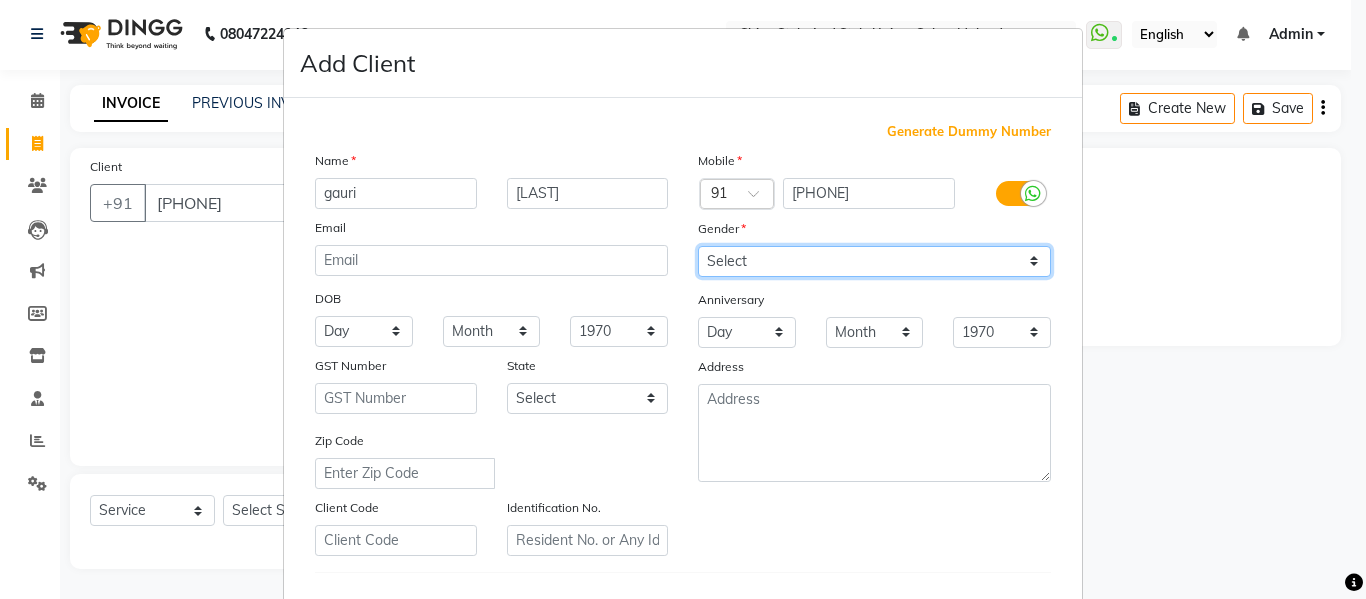 click on "Select Male Female Other Prefer Not To Say" at bounding box center [874, 261] 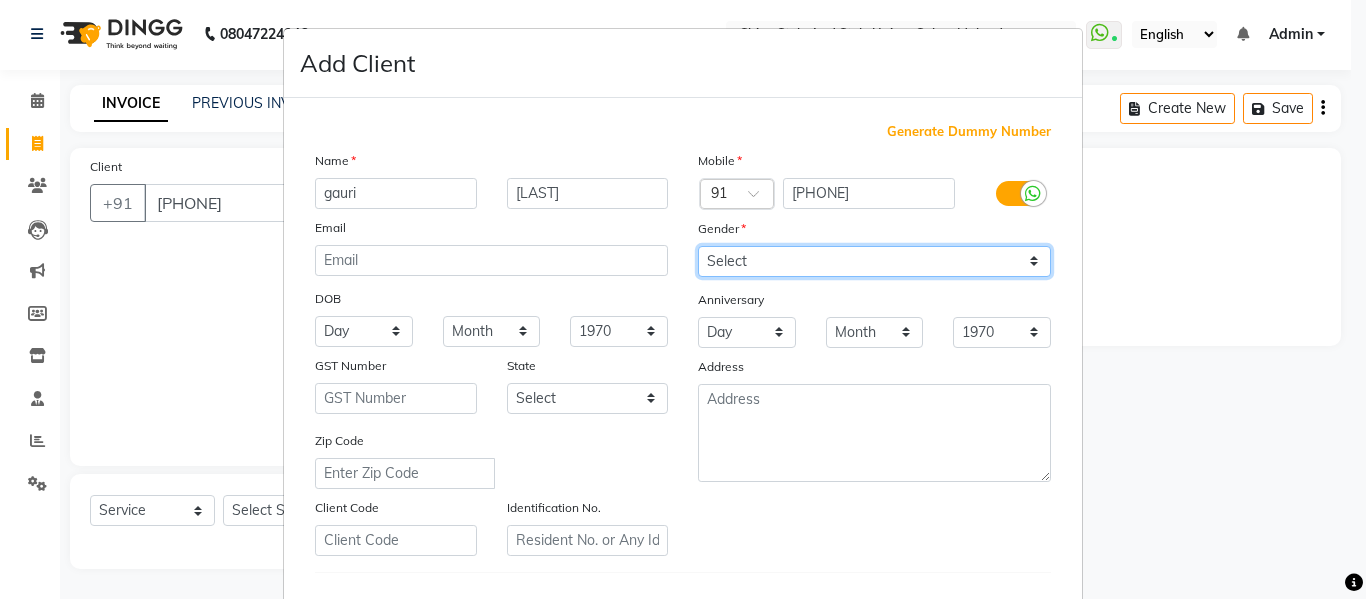 select on "female" 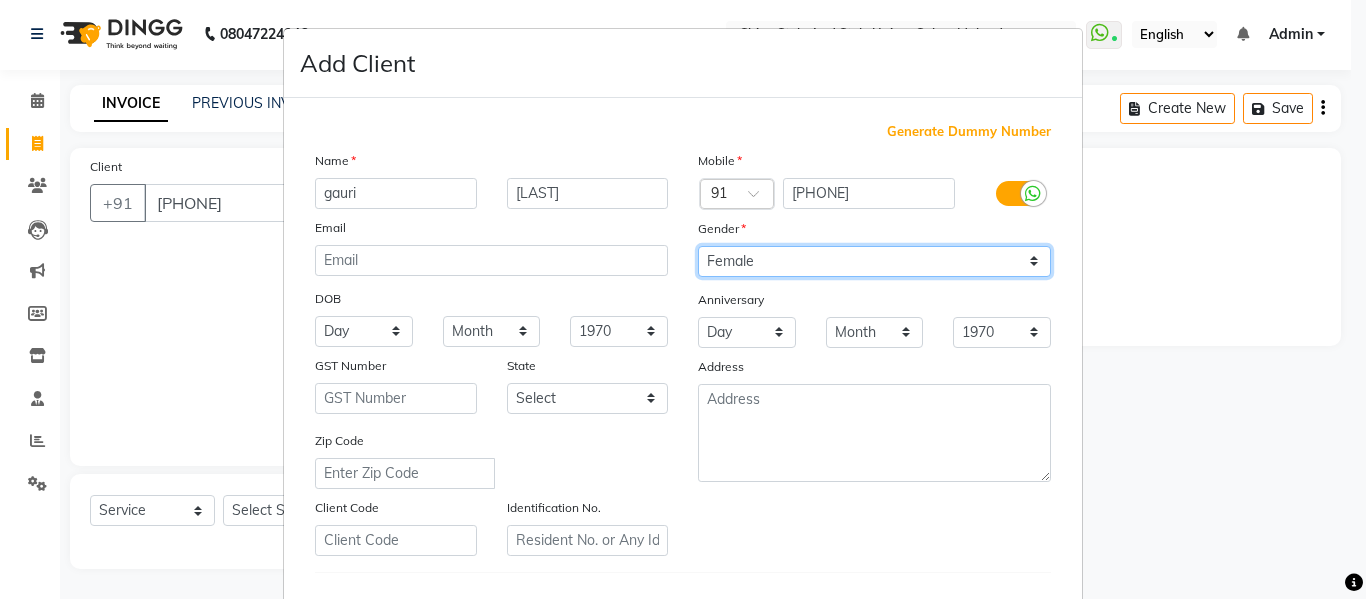 click on "Select Male Female Other Prefer Not To Say" at bounding box center [874, 261] 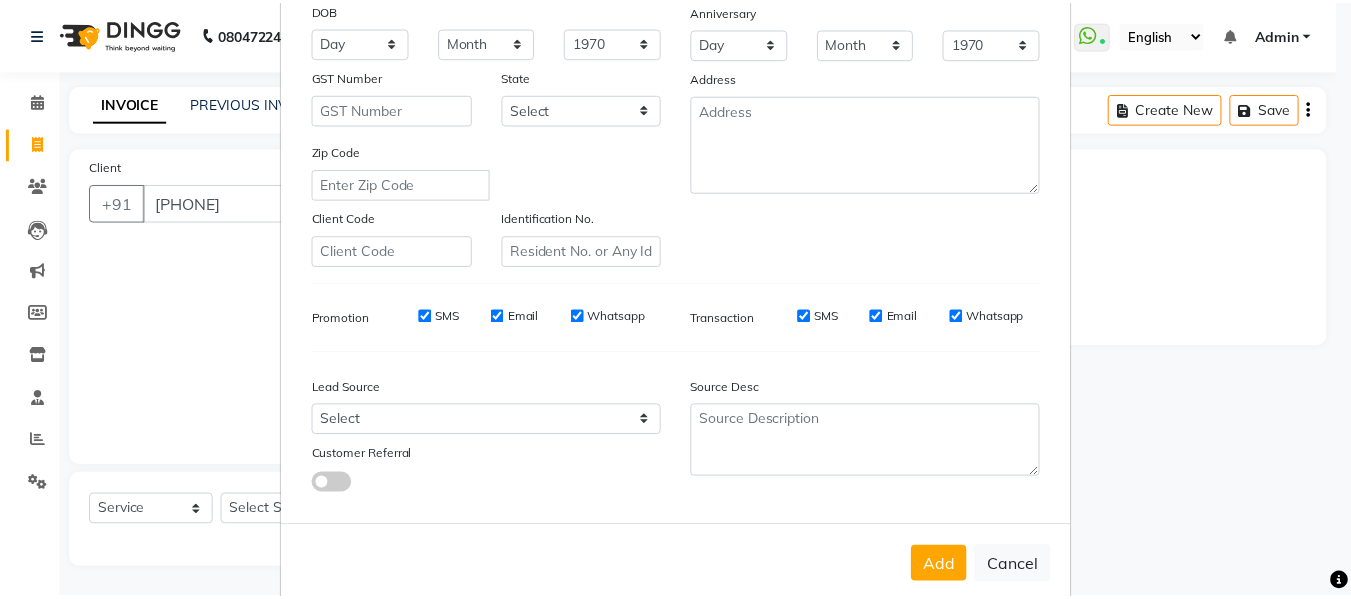 scroll, scrollTop: 324, scrollLeft: 0, axis: vertical 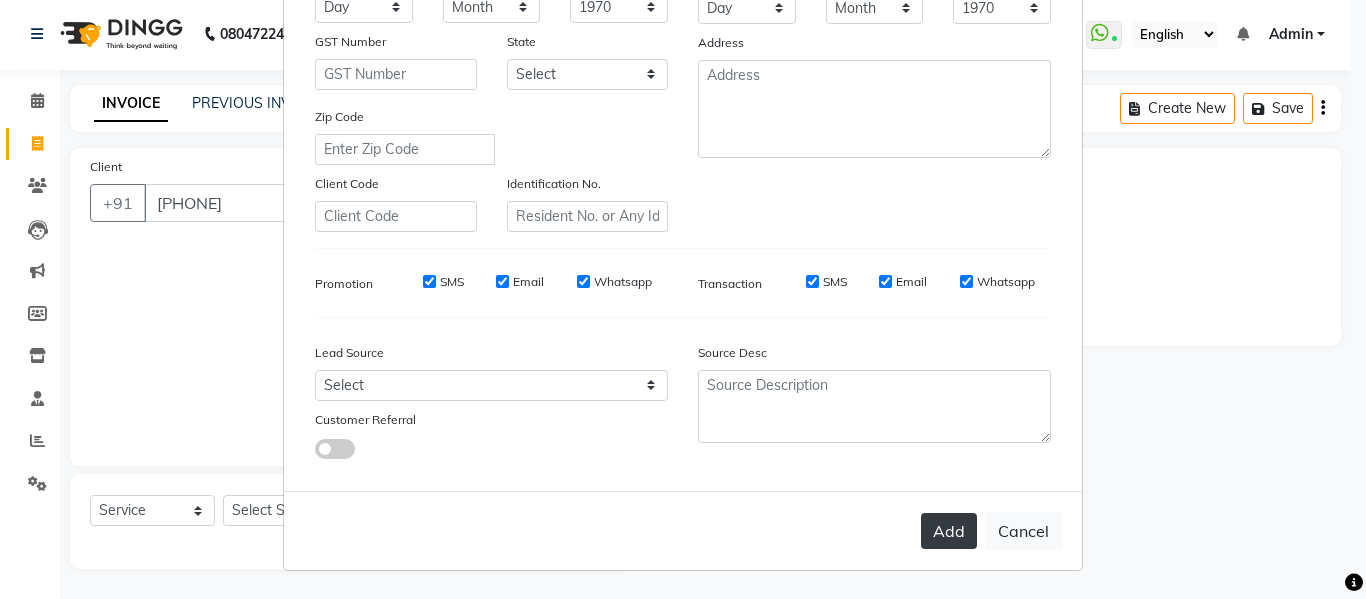 click on "Add" at bounding box center (949, 531) 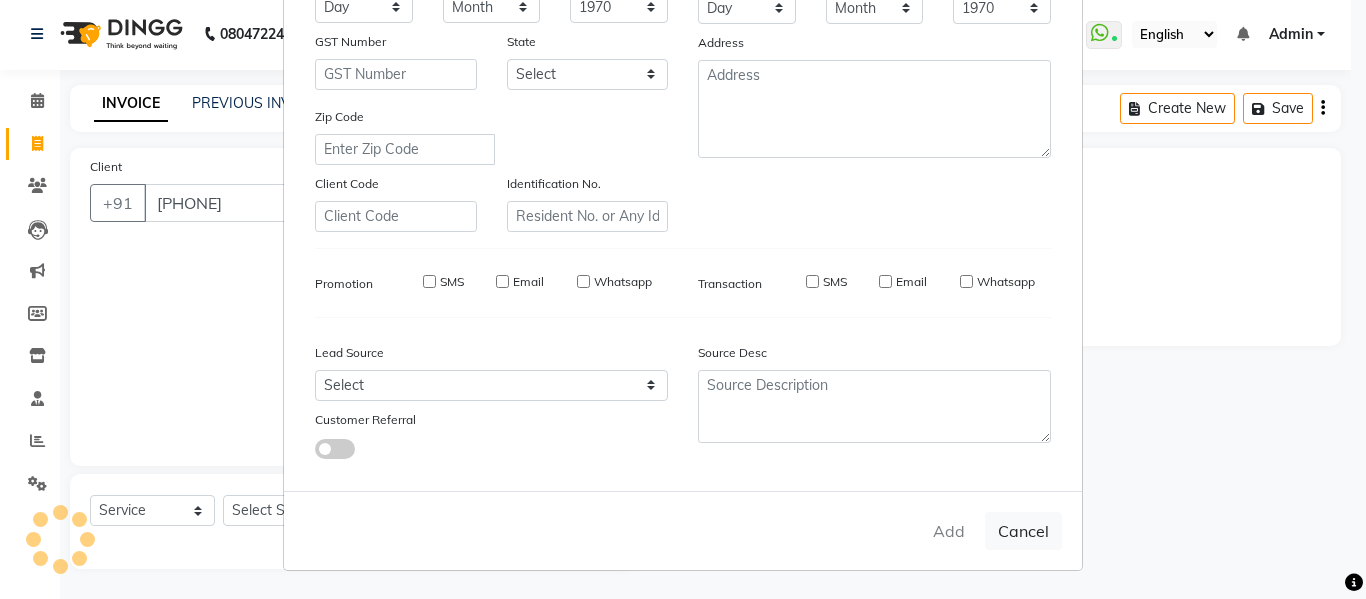 type 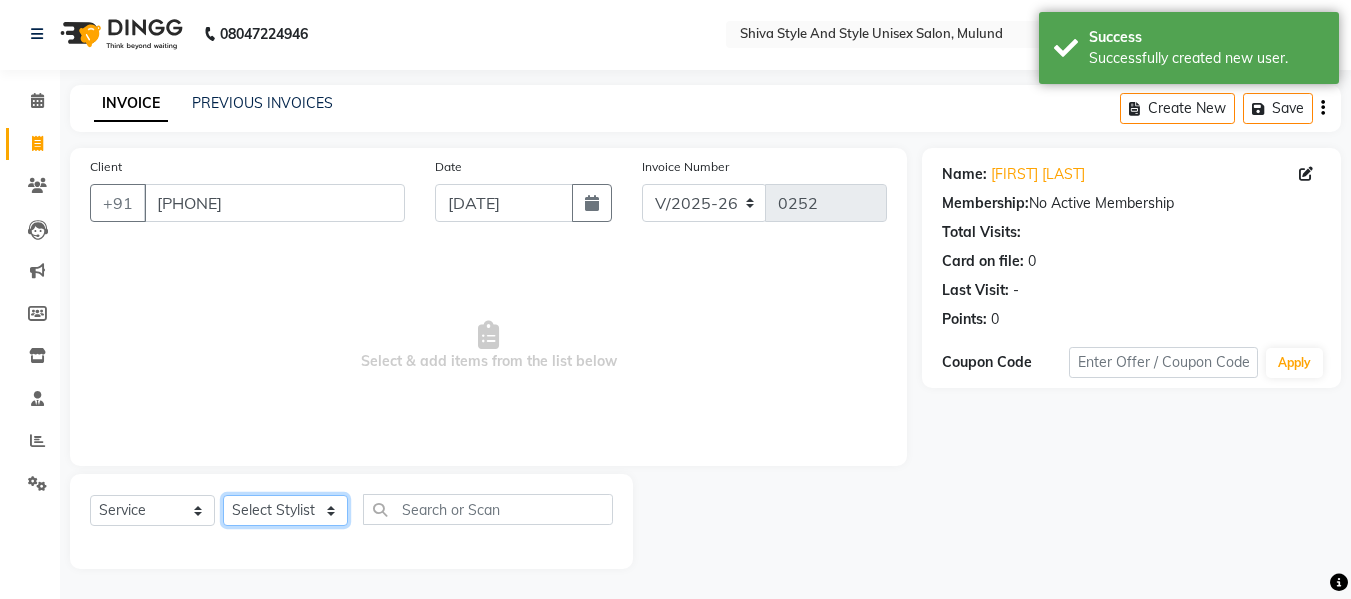 click on "Select Stylist [LAST] [LAST] [LAST] [LAST] [FIRST] [LAST] [FIRST] [LAST] [FIRST] [LAST] [FIRST] [LAST] [FIRST] [LAST] [FIRST] [LAST] [FIRST] [LAST] [FIRST] [LAST] [FIRST] [LAST] [FIRST] [LAST] [FIRST] [LAST] [FIRST] [LAST] [FIRST] [LAST] [FIRST] [LAST] [FIRST] [LAST] [FIRST] [LAST]" 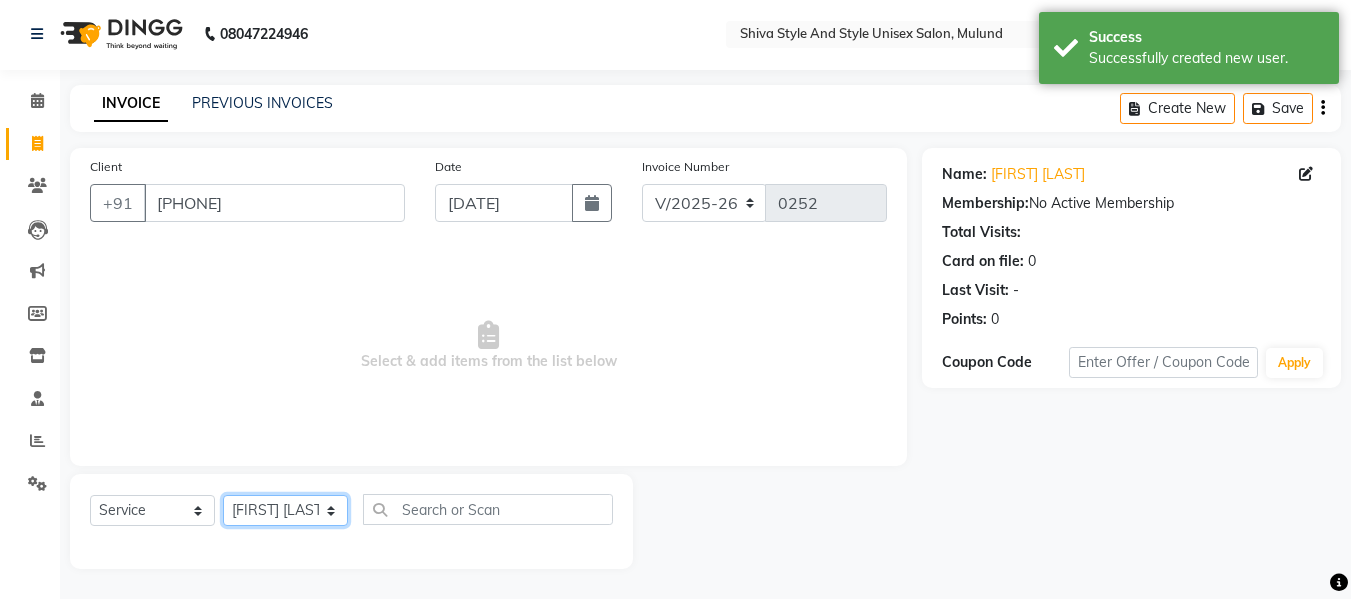 click on "Select Stylist [LAST] [LAST] [LAST] [LAST] [FIRST] [LAST] [FIRST] [LAST] [FIRST] [LAST] [FIRST] [LAST] [FIRST] [LAST] [FIRST] [LAST] [FIRST] [LAST] [FIRST] [LAST] [FIRST] [LAST] [FIRST] [LAST] [FIRST] [LAST] [FIRST] [LAST] [FIRST] [LAST] [FIRST] [LAST] [FIRST] [LAST] [FIRST] [LAST]" 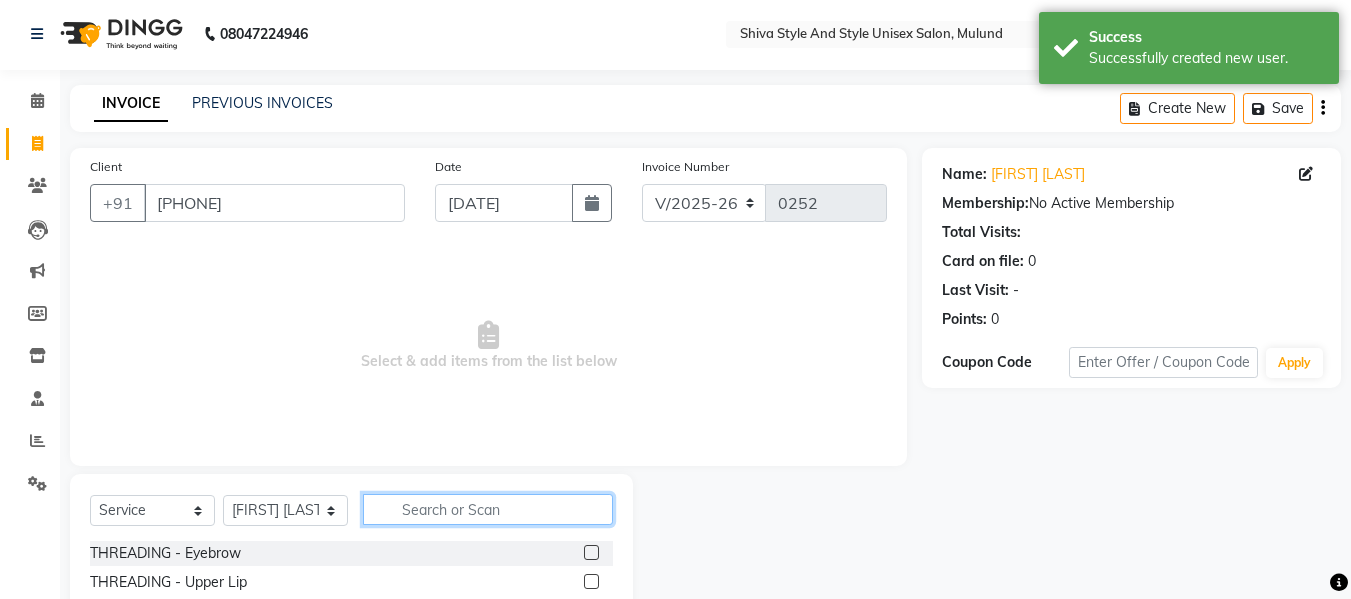click 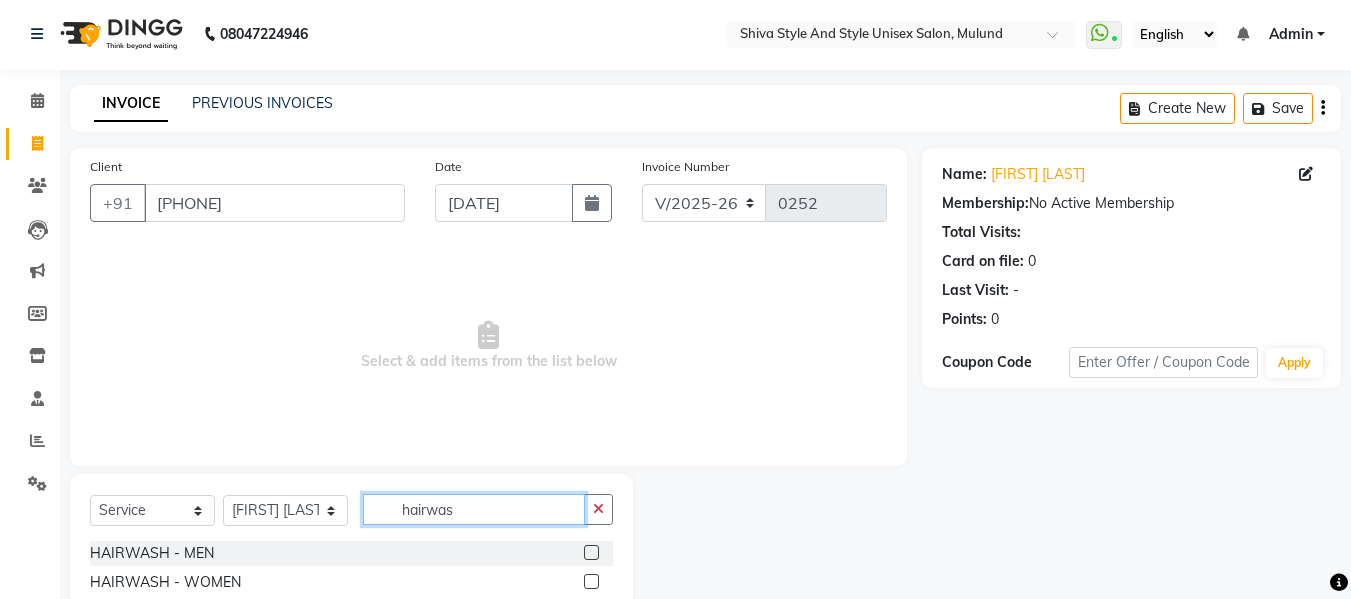 scroll, scrollTop: 60, scrollLeft: 0, axis: vertical 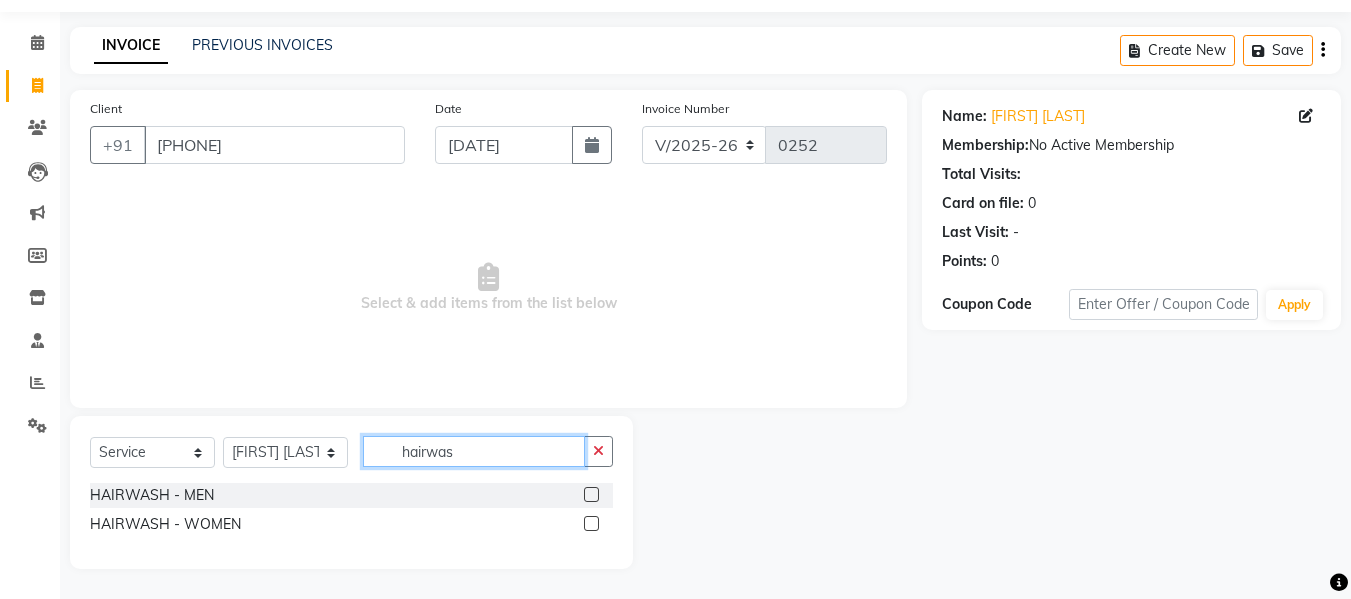 type on "hairwas" 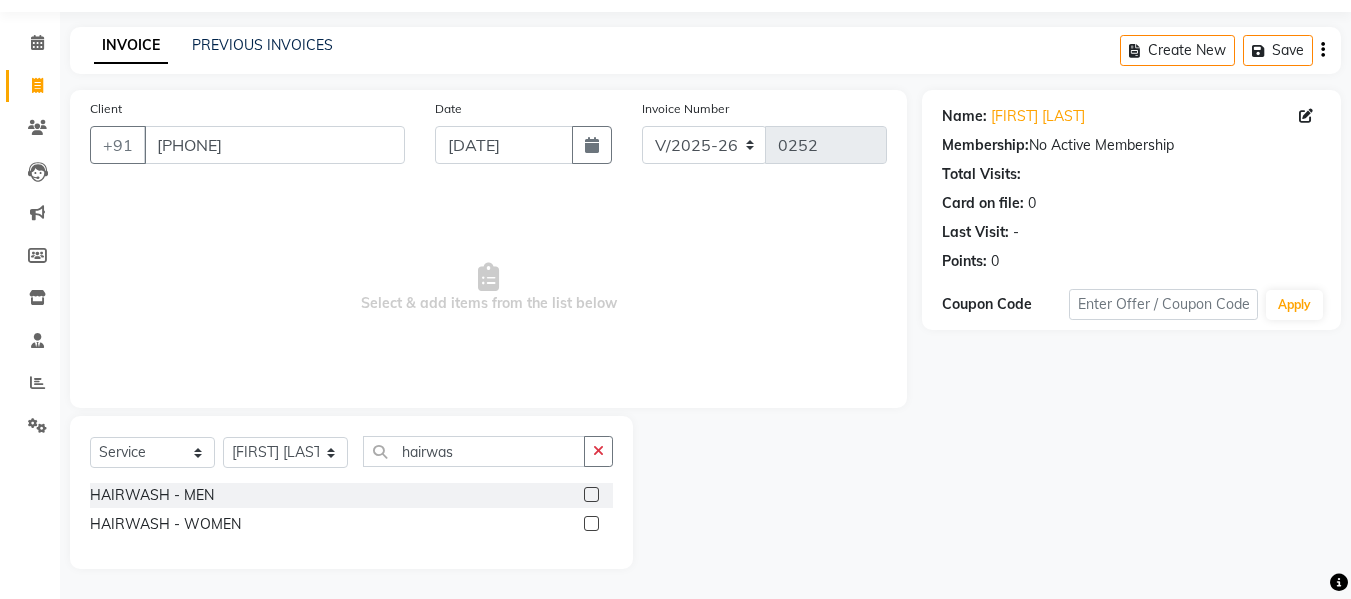 click 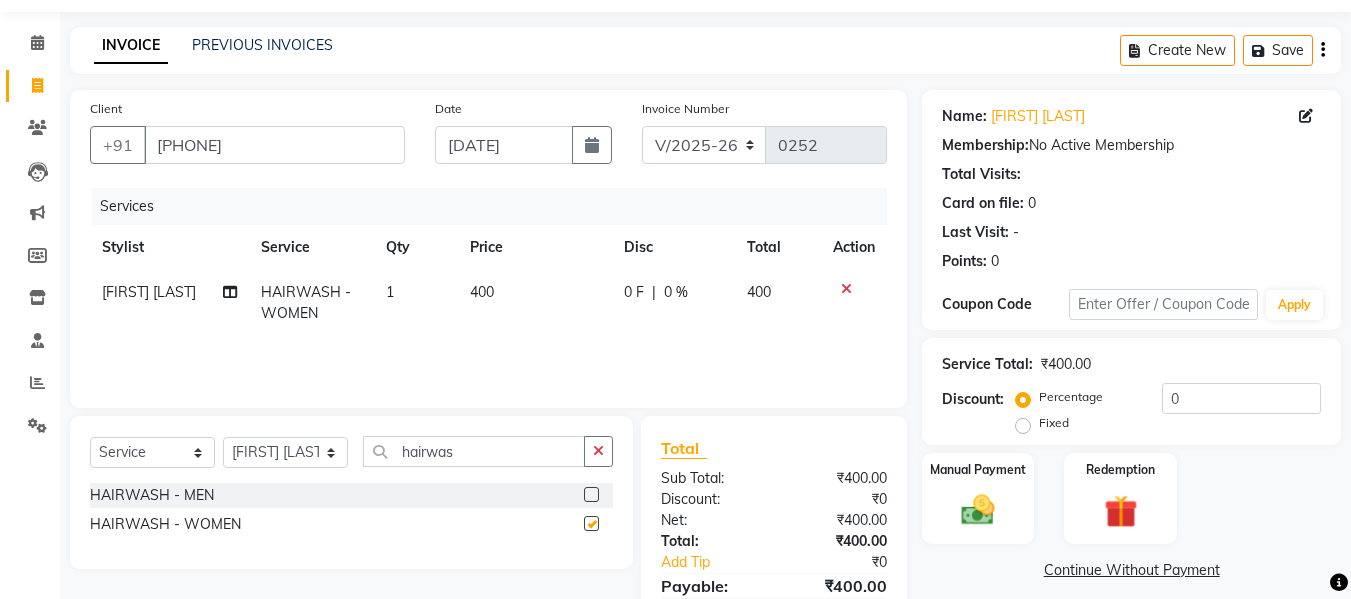 checkbox on "false" 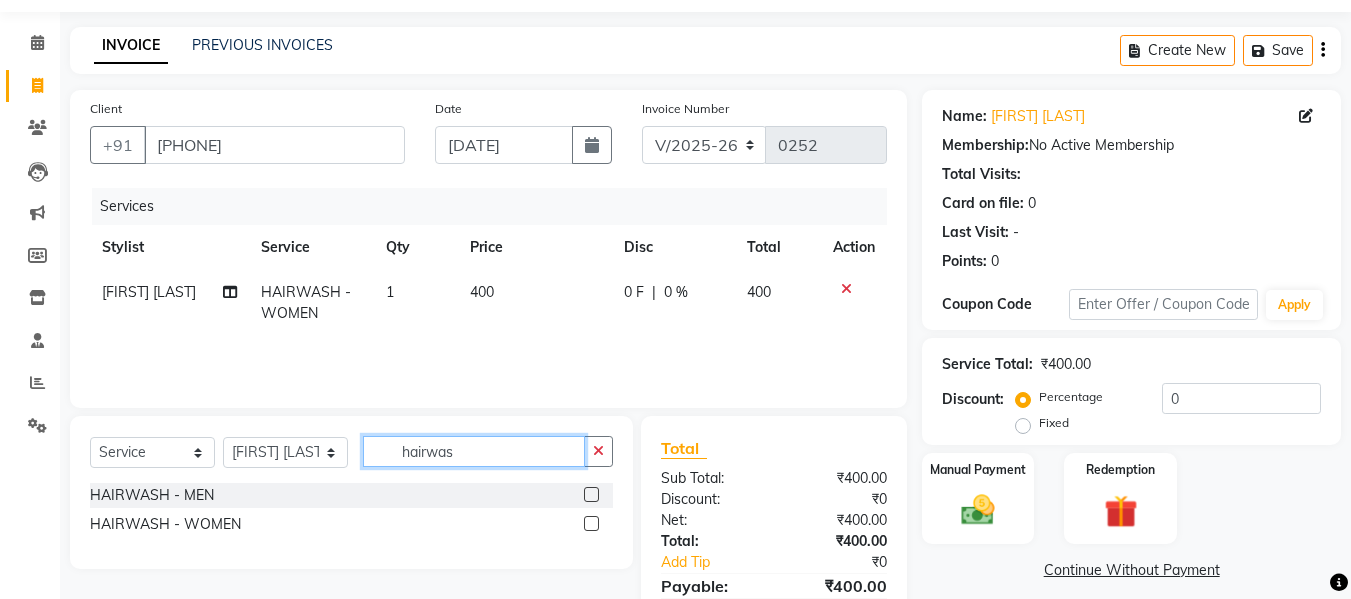 click on "hairwas" 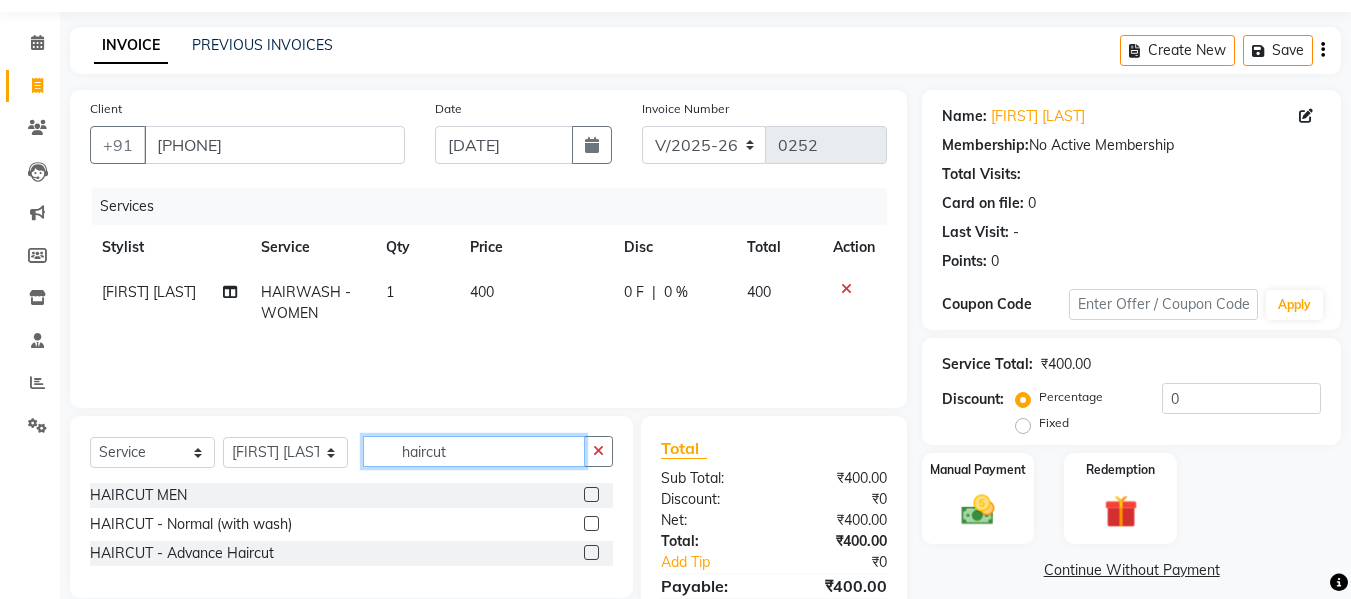 type on "haircut" 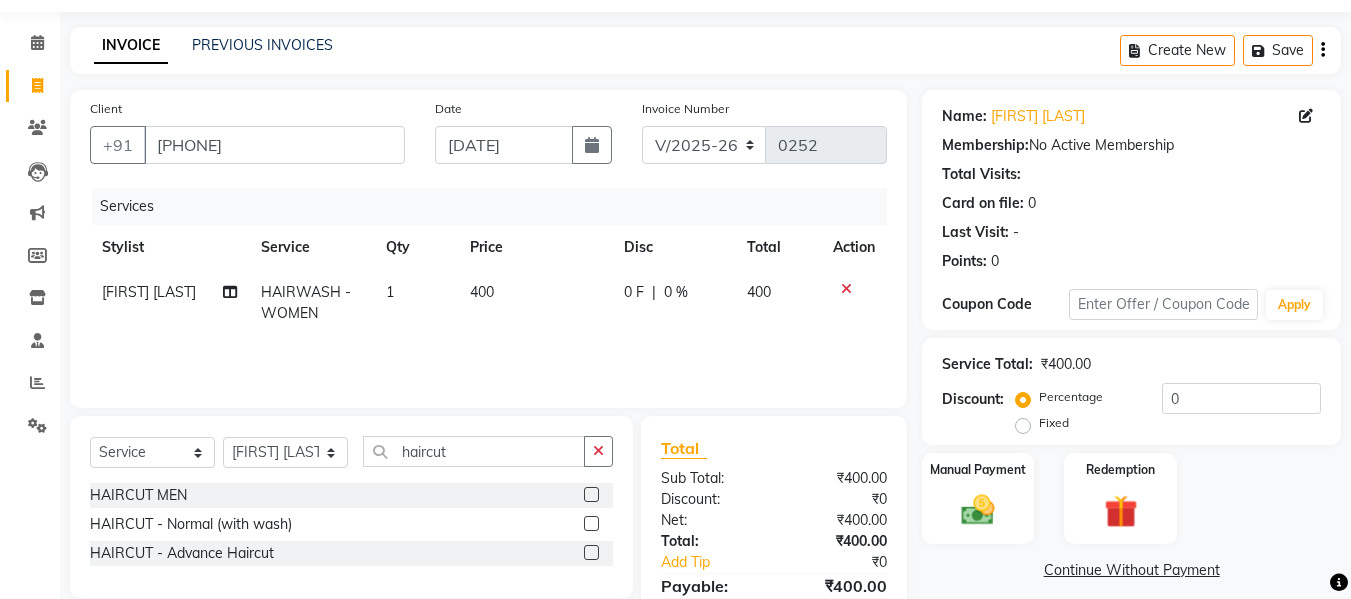 click 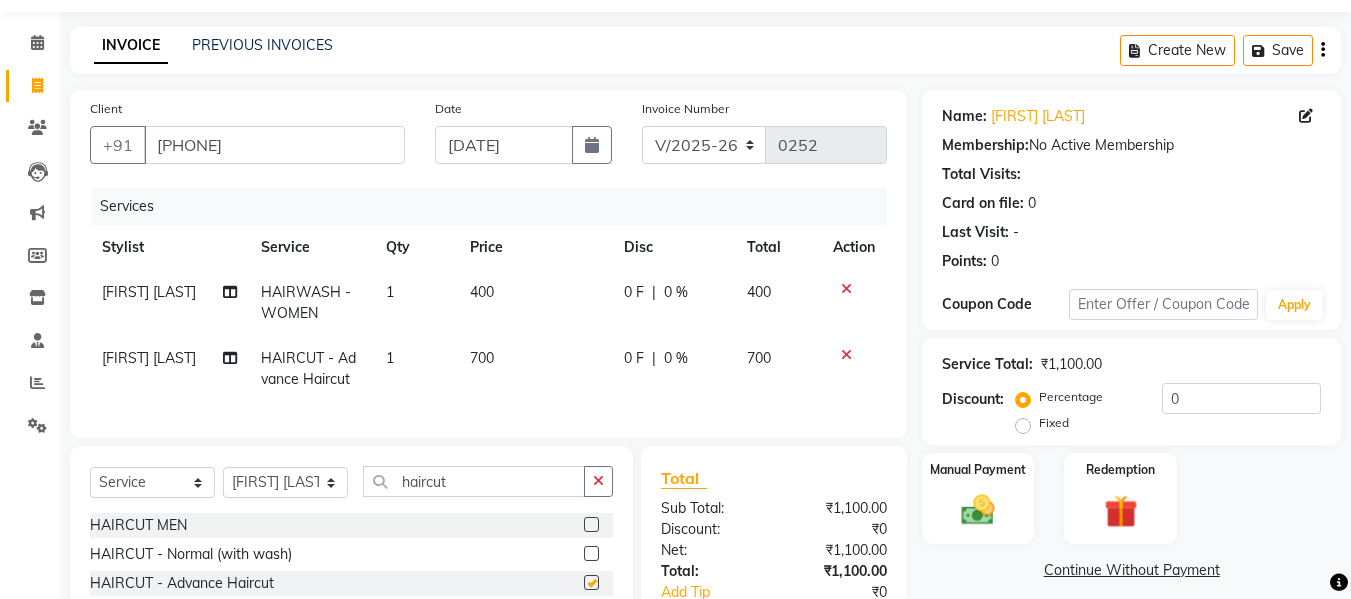 checkbox on "false" 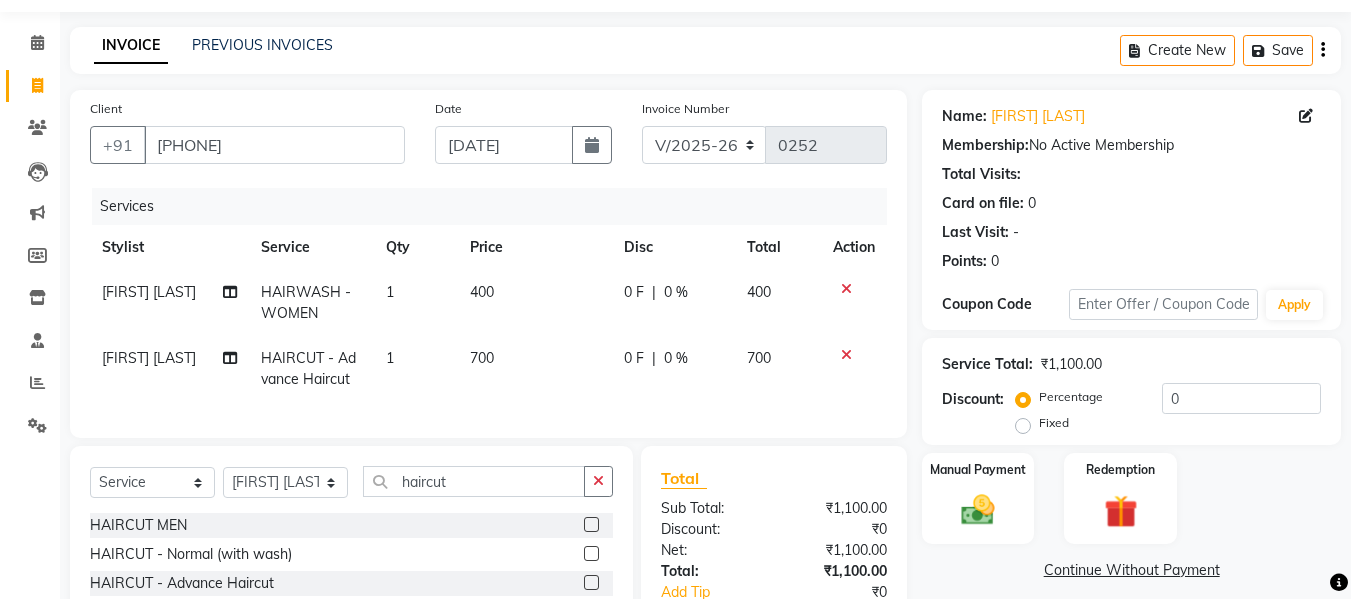 click on "400" 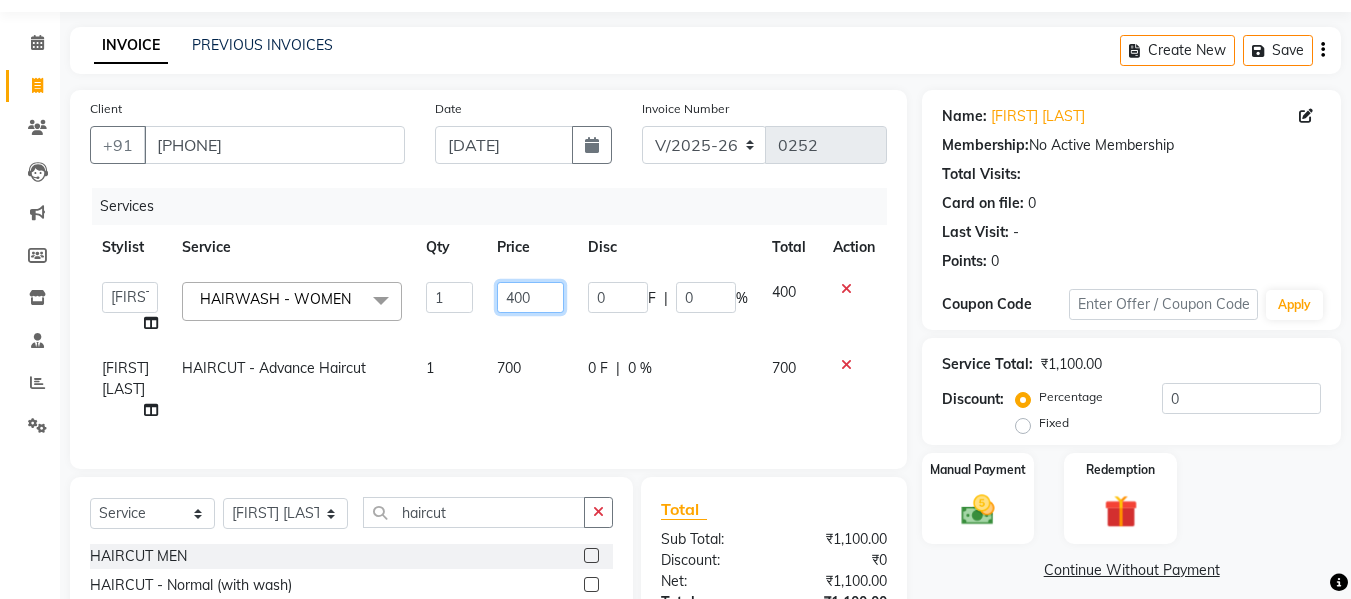 click on "400" 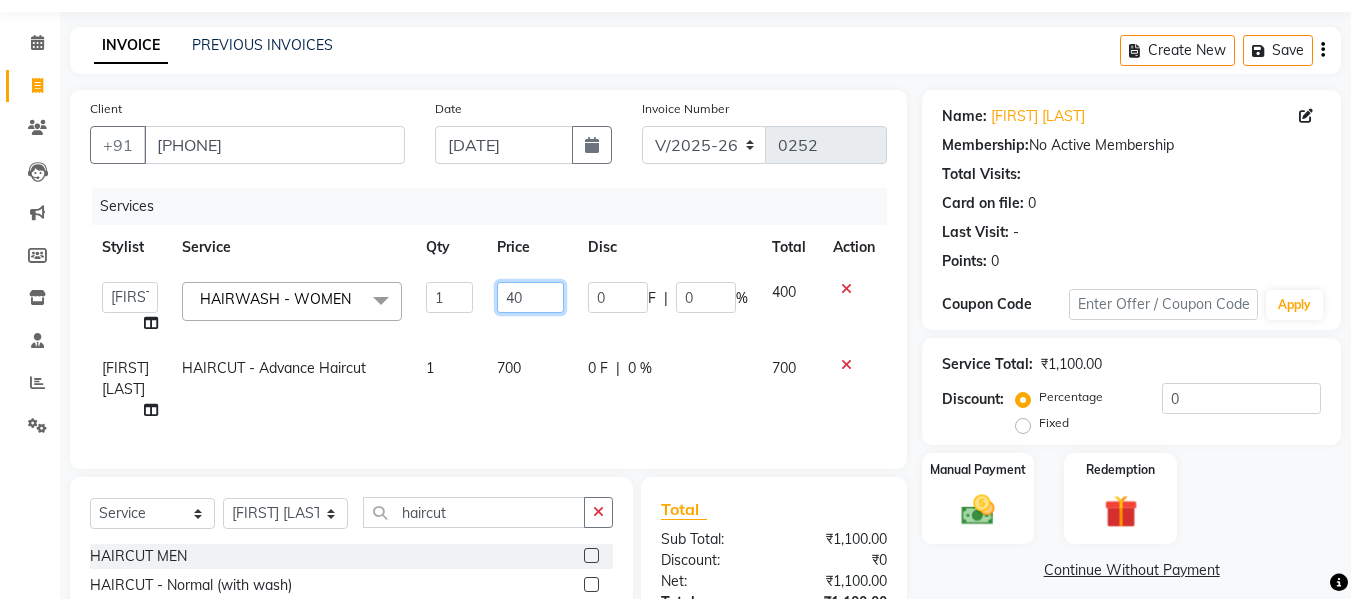 type on "4" 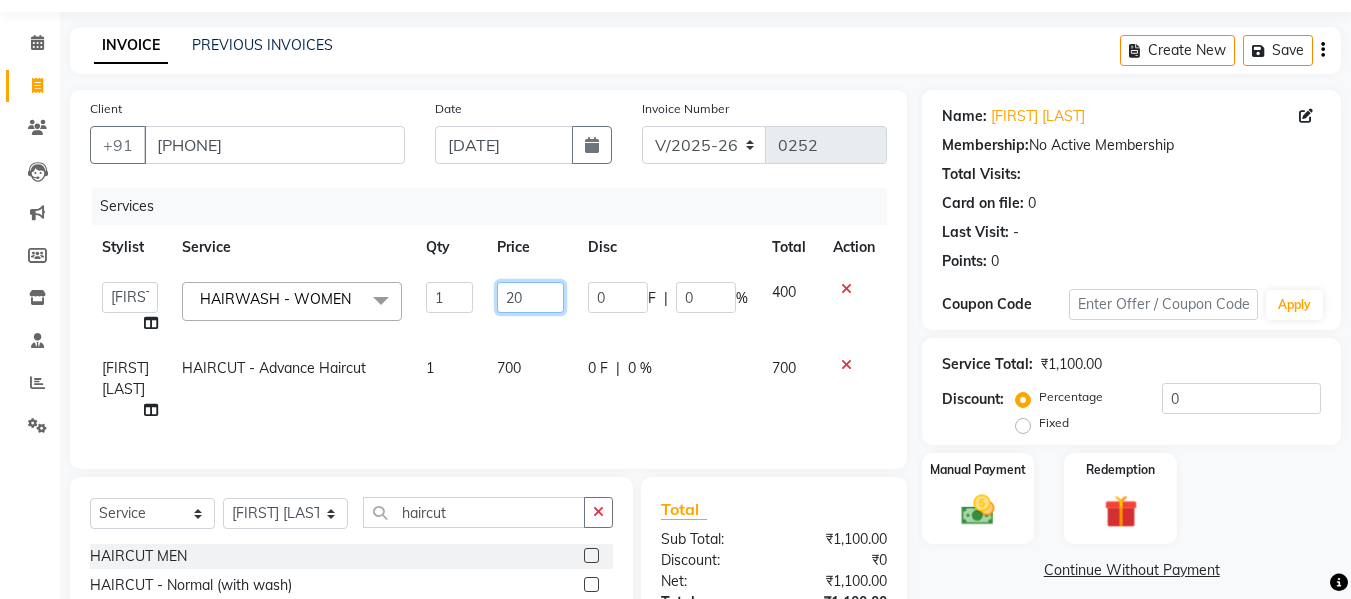 type on "200" 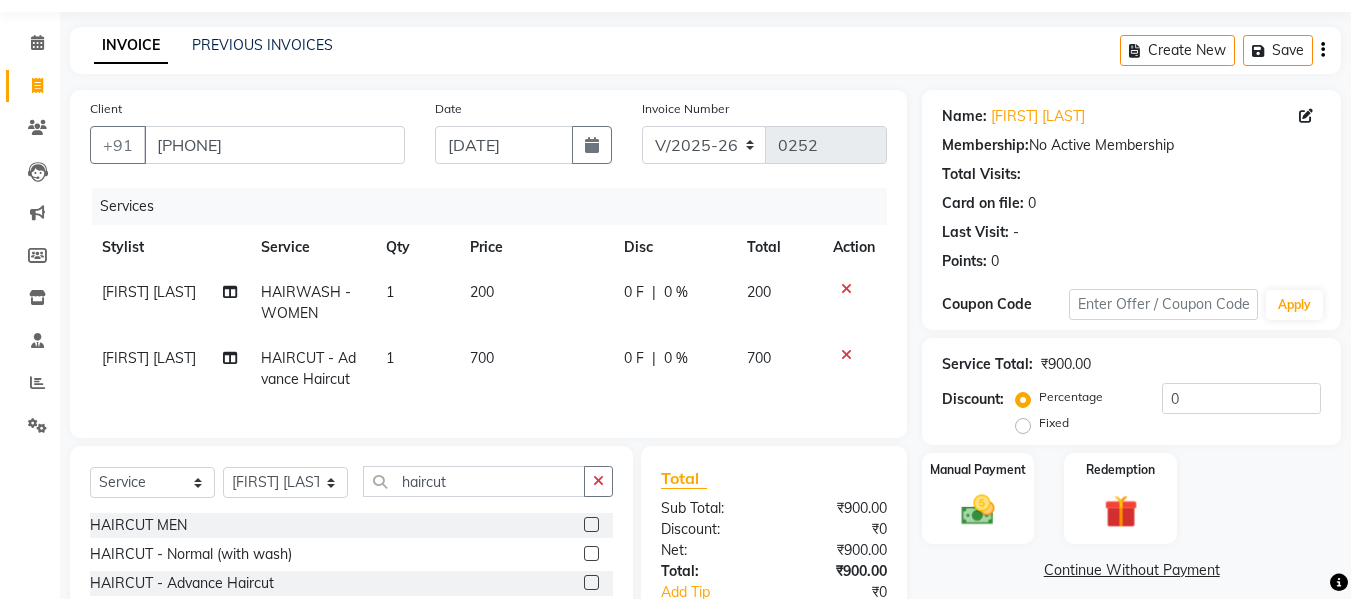 click on "200" 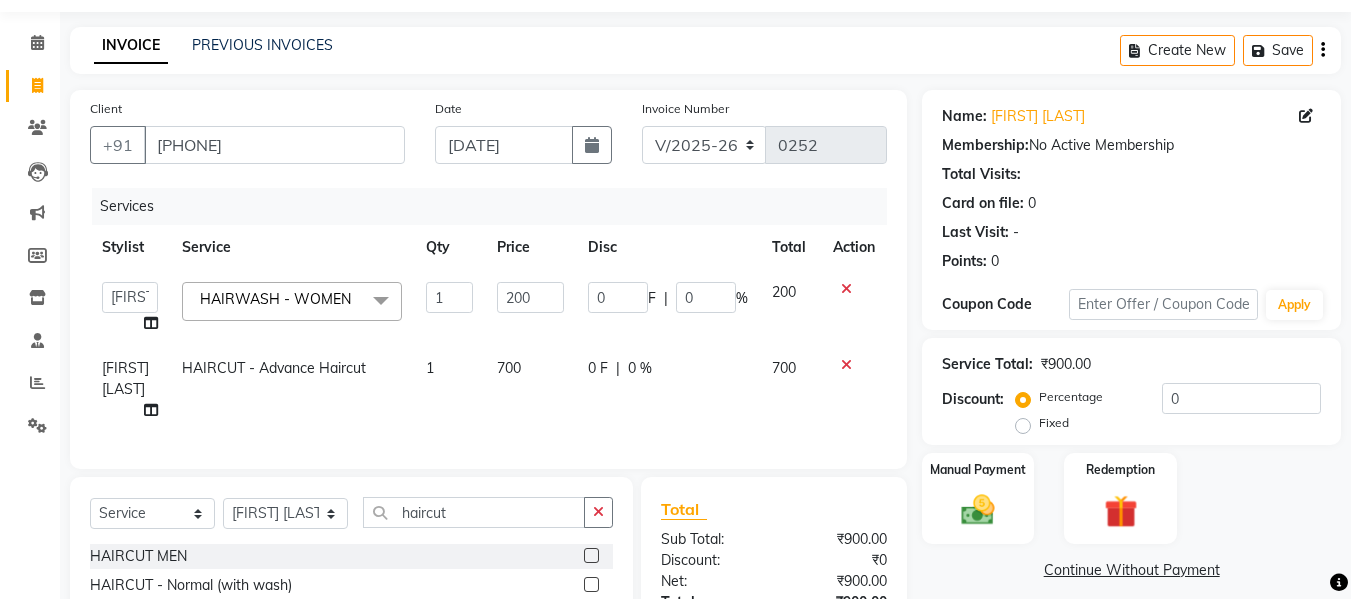 click on "700" 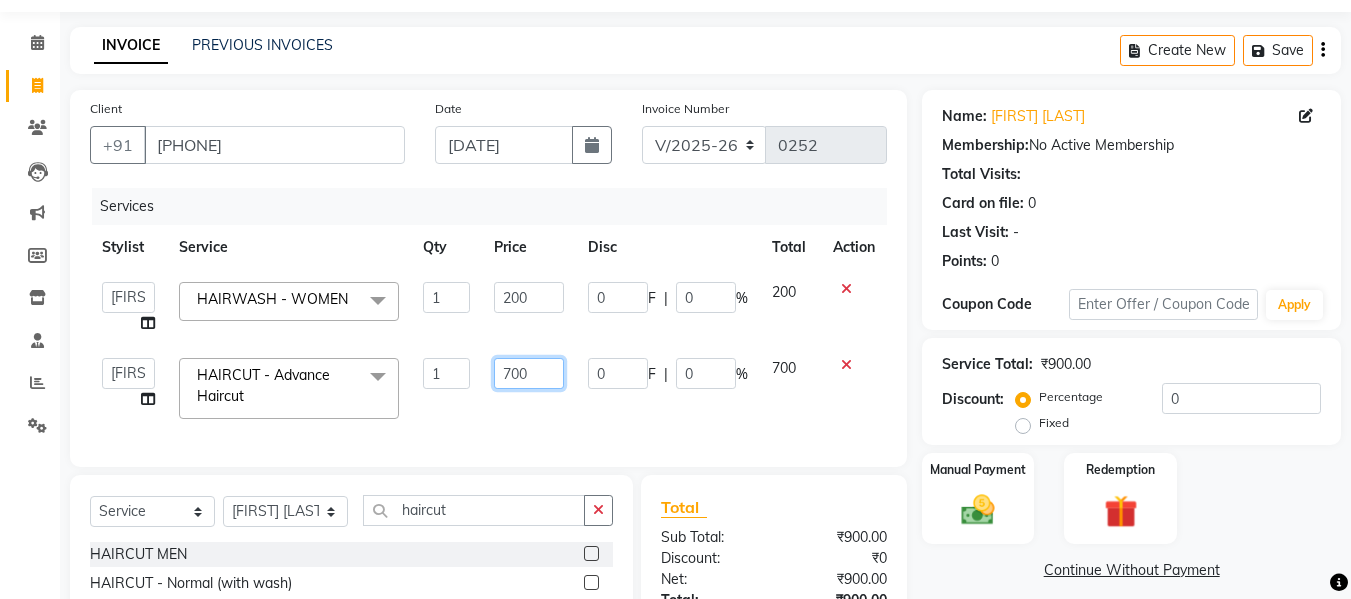 click on "700" 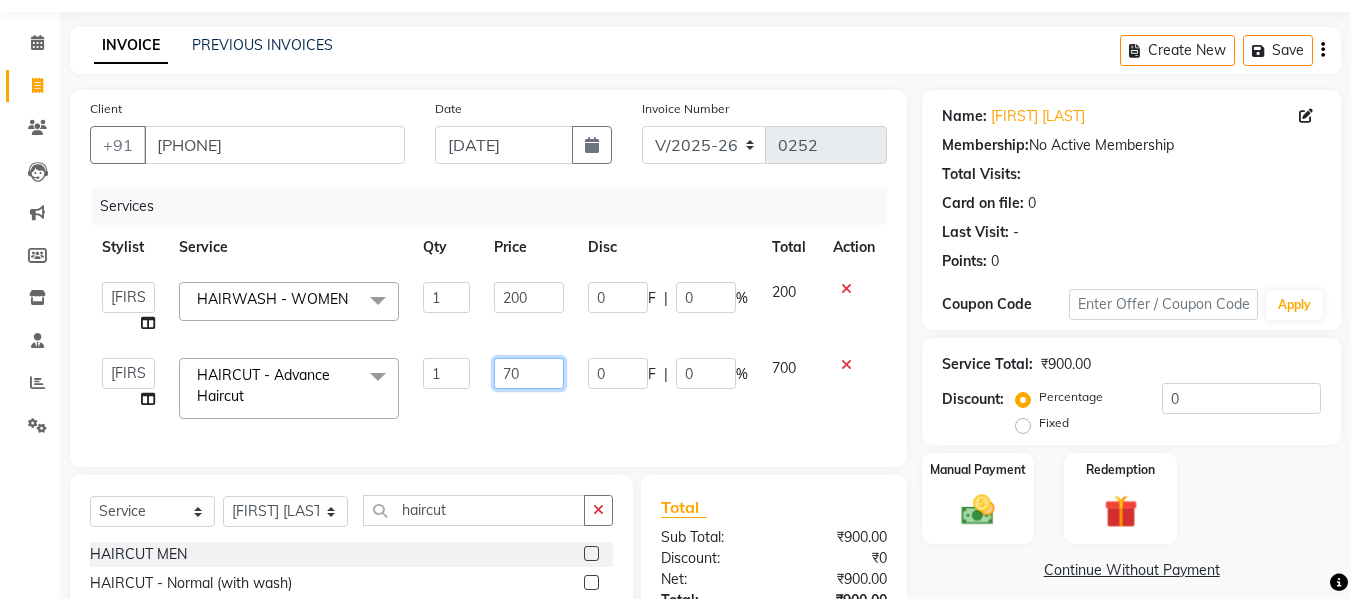type on "7" 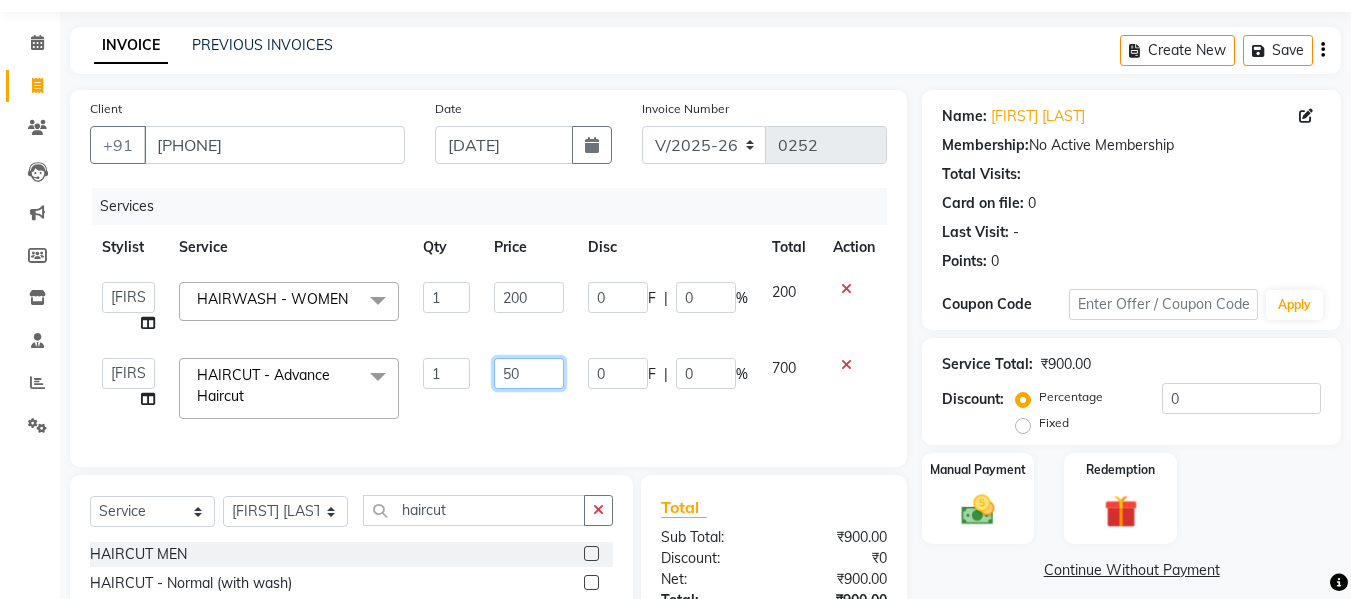 type on "500" 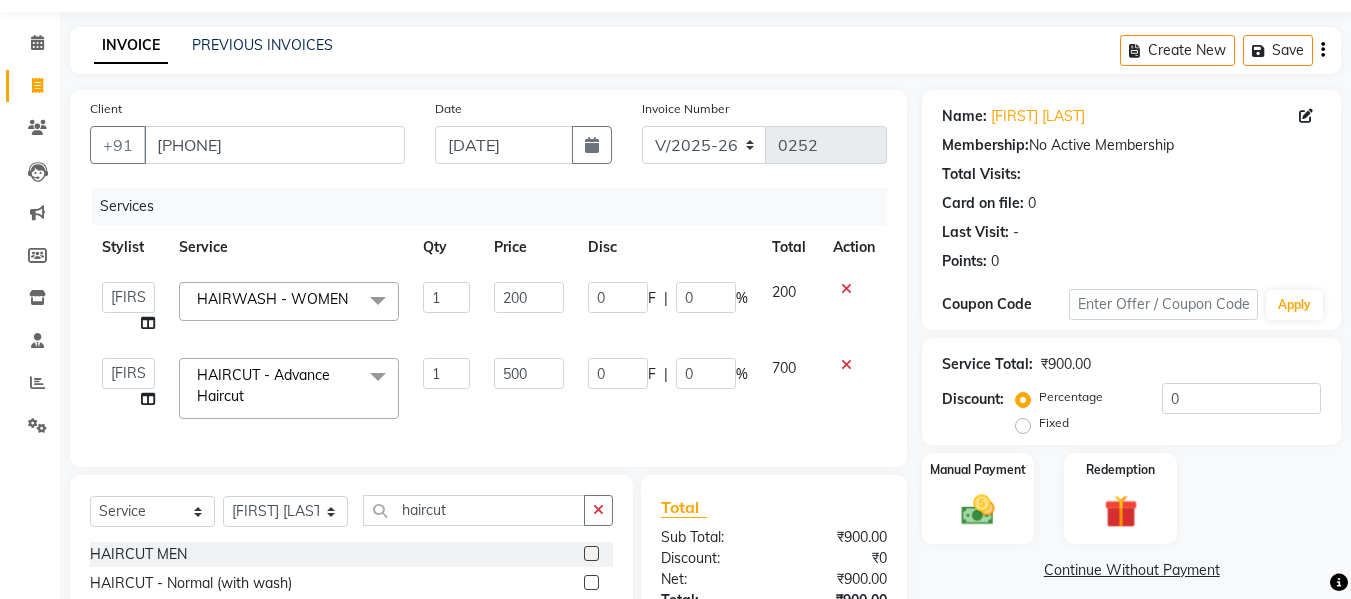 click on "700" 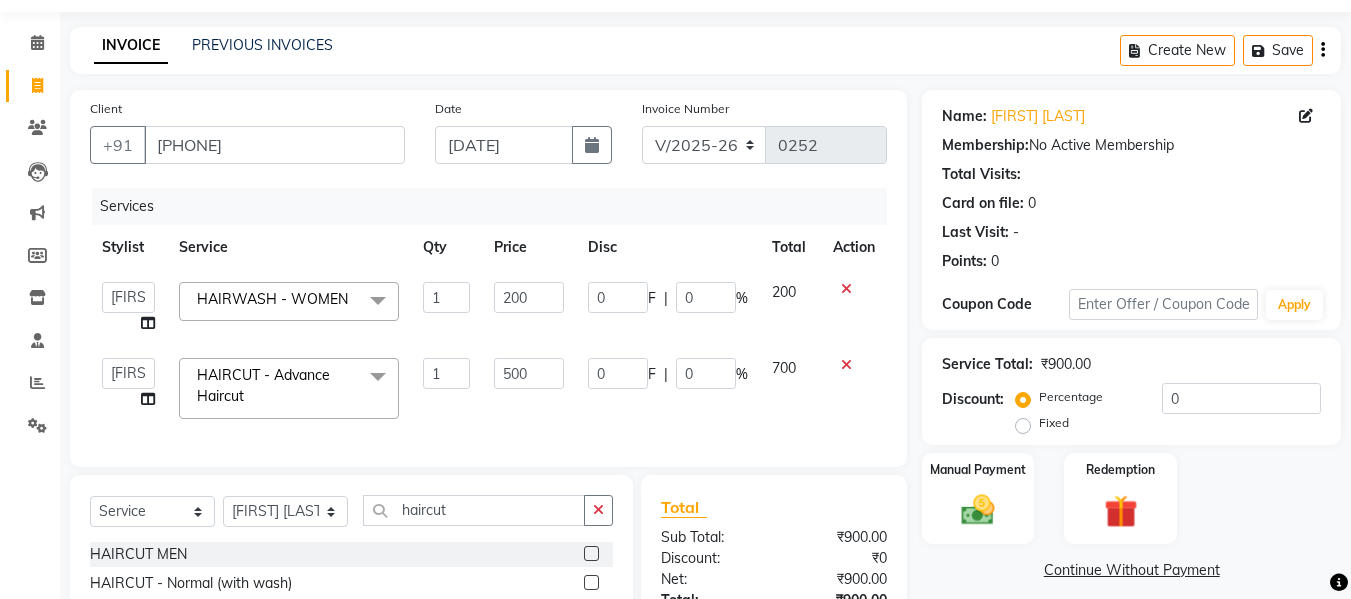 select on "65540" 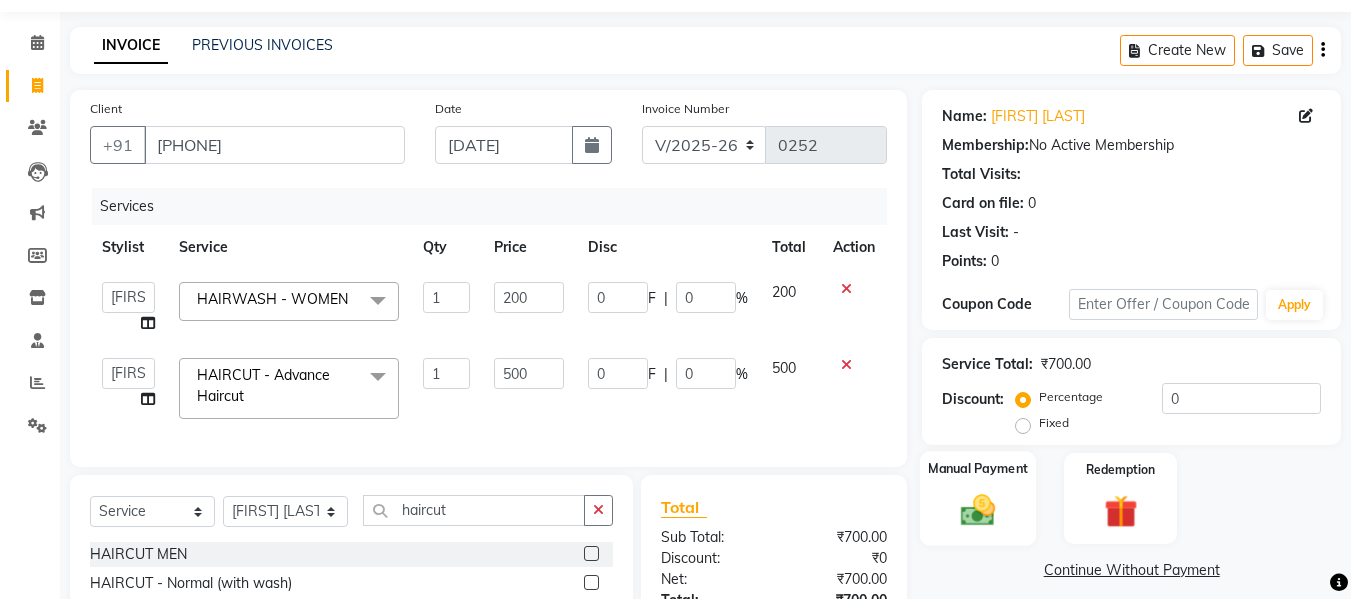click 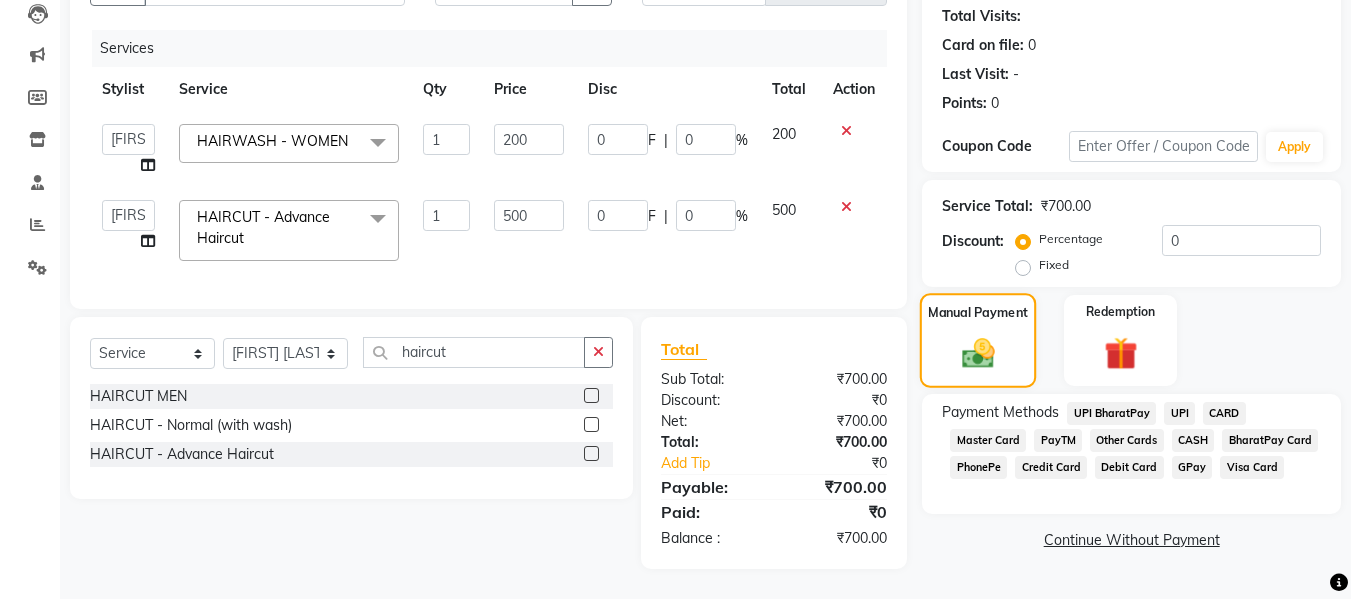 scroll, scrollTop: 233, scrollLeft: 0, axis: vertical 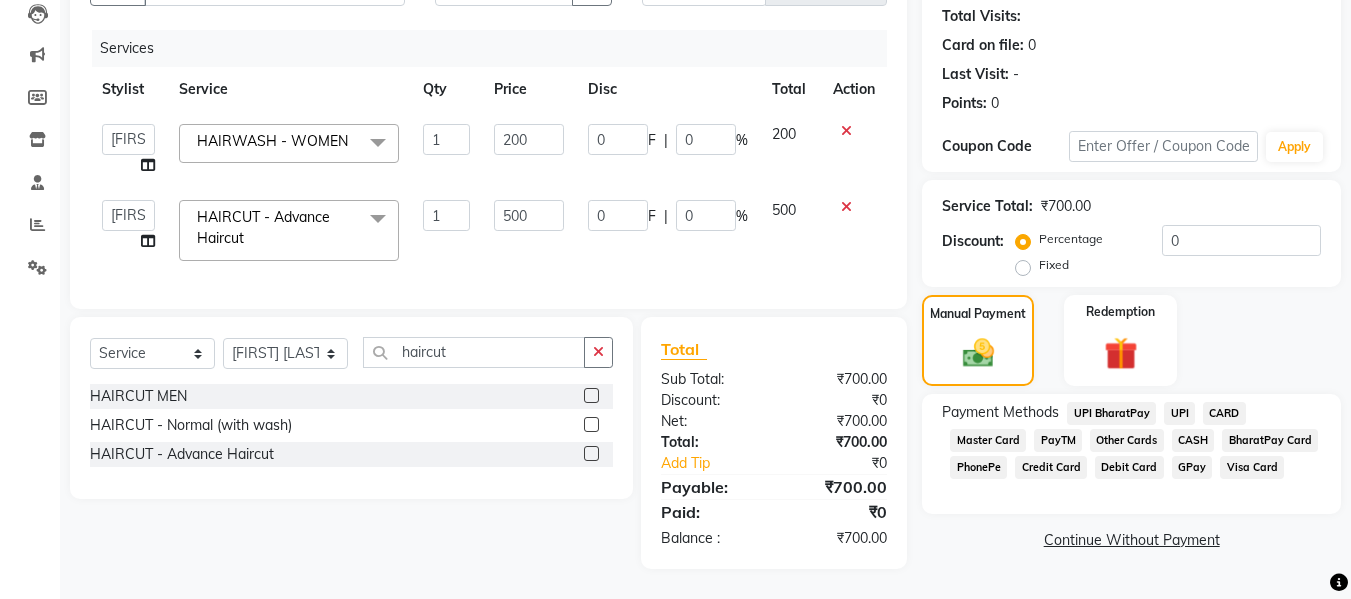 click on "GPay" 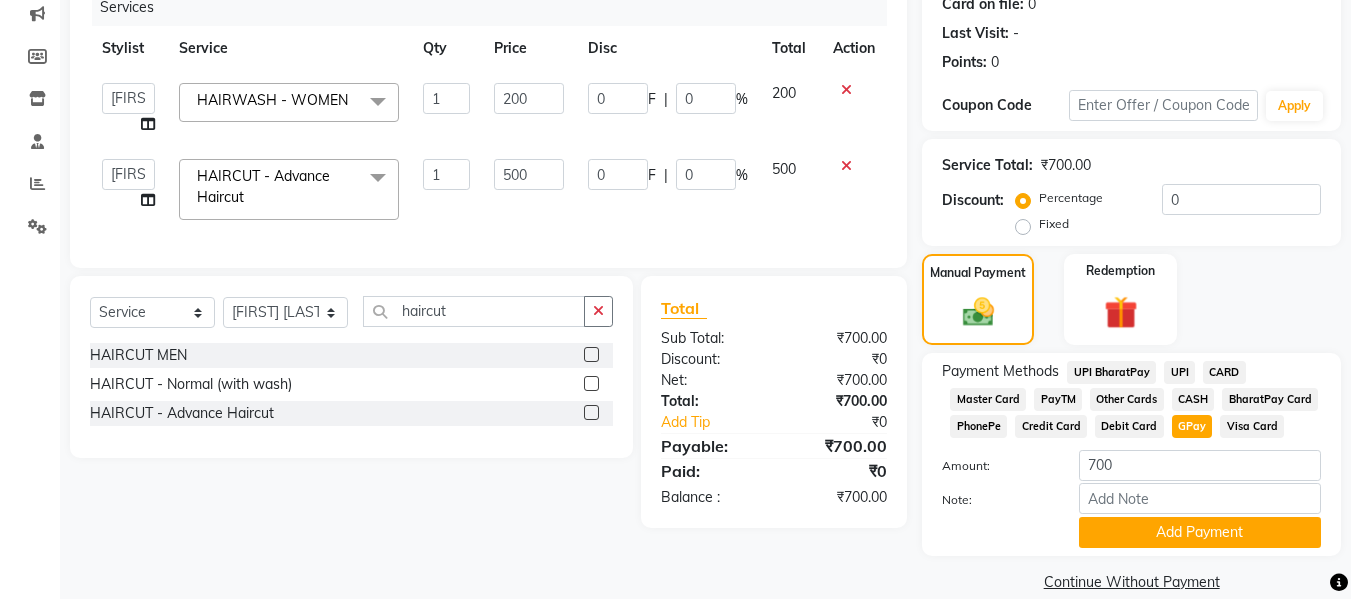 scroll, scrollTop: 287, scrollLeft: 0, axis: vertical 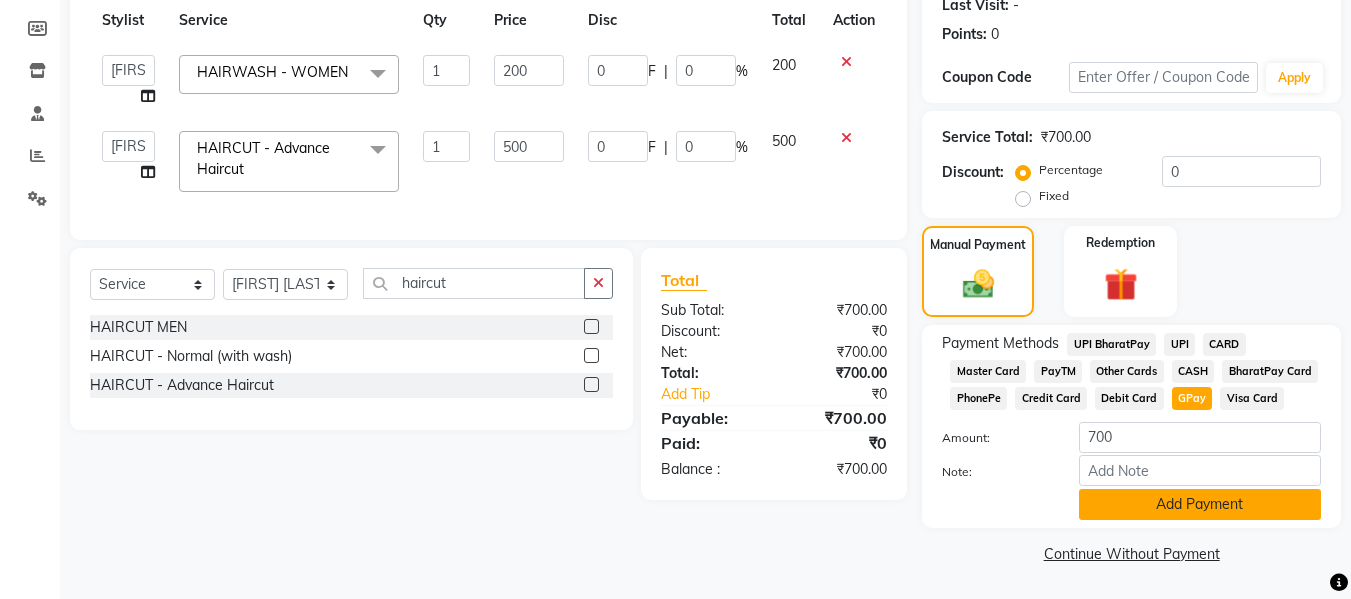click on "Add Payment" 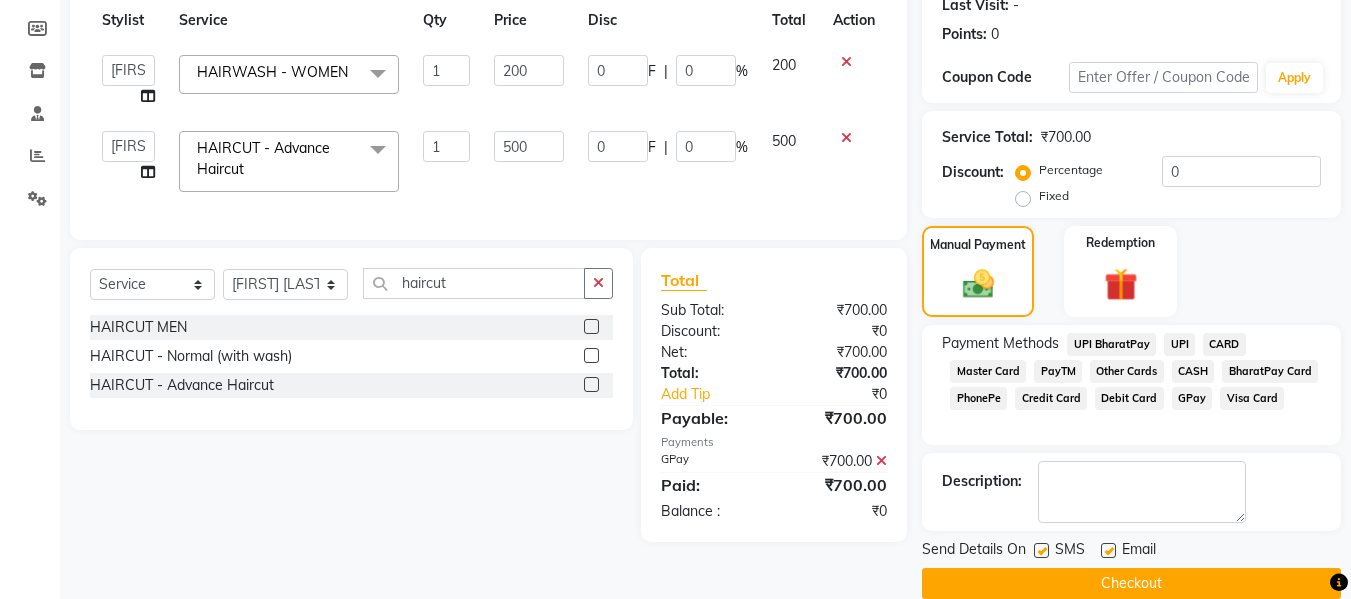 click on "Checkout" 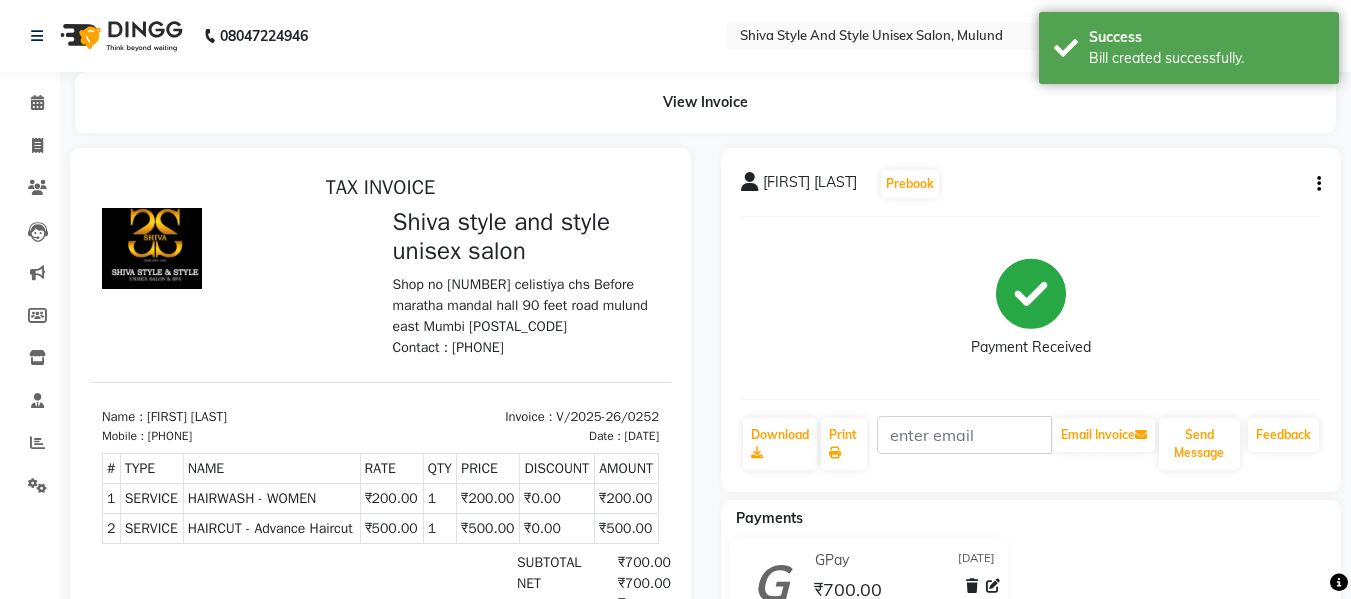 scroll, scrollTop: 0, scrollLeft: 0, axis: both 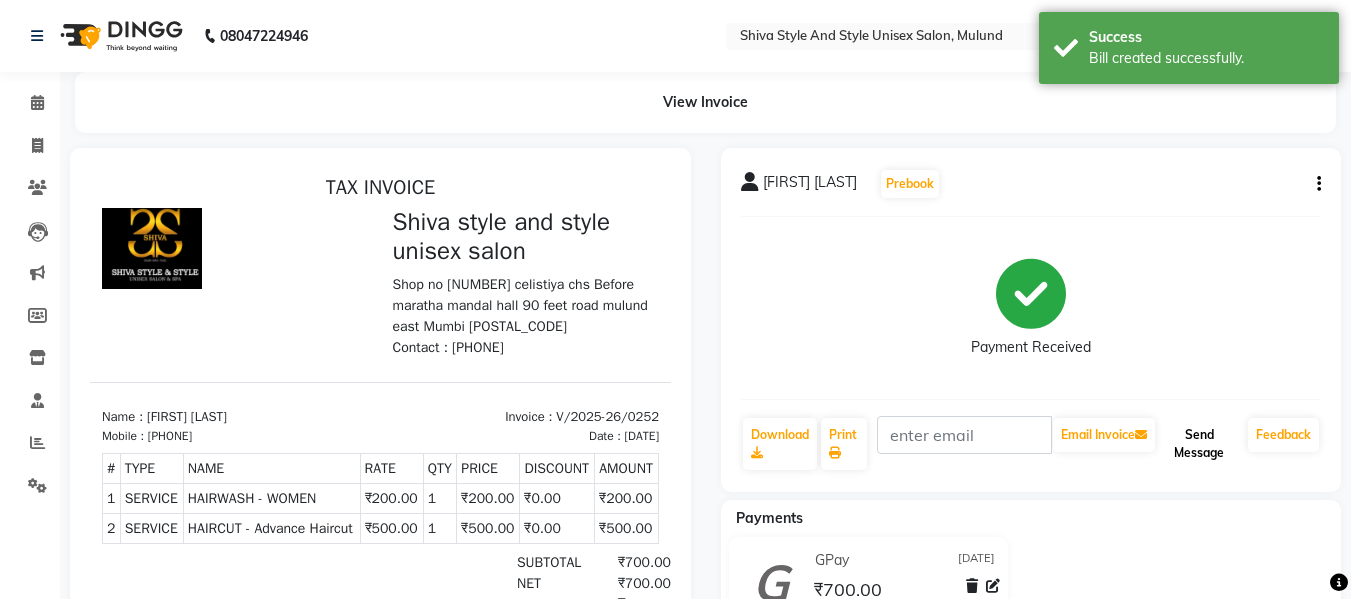 click on "Send Message" 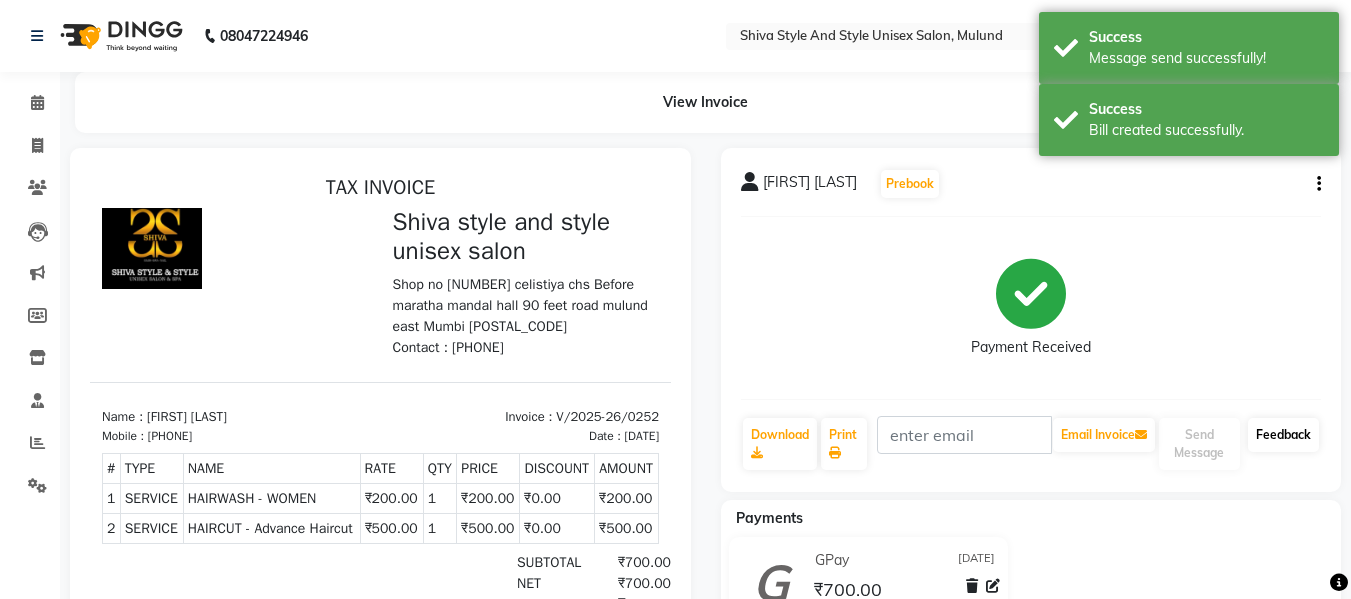 click on "Feedback" 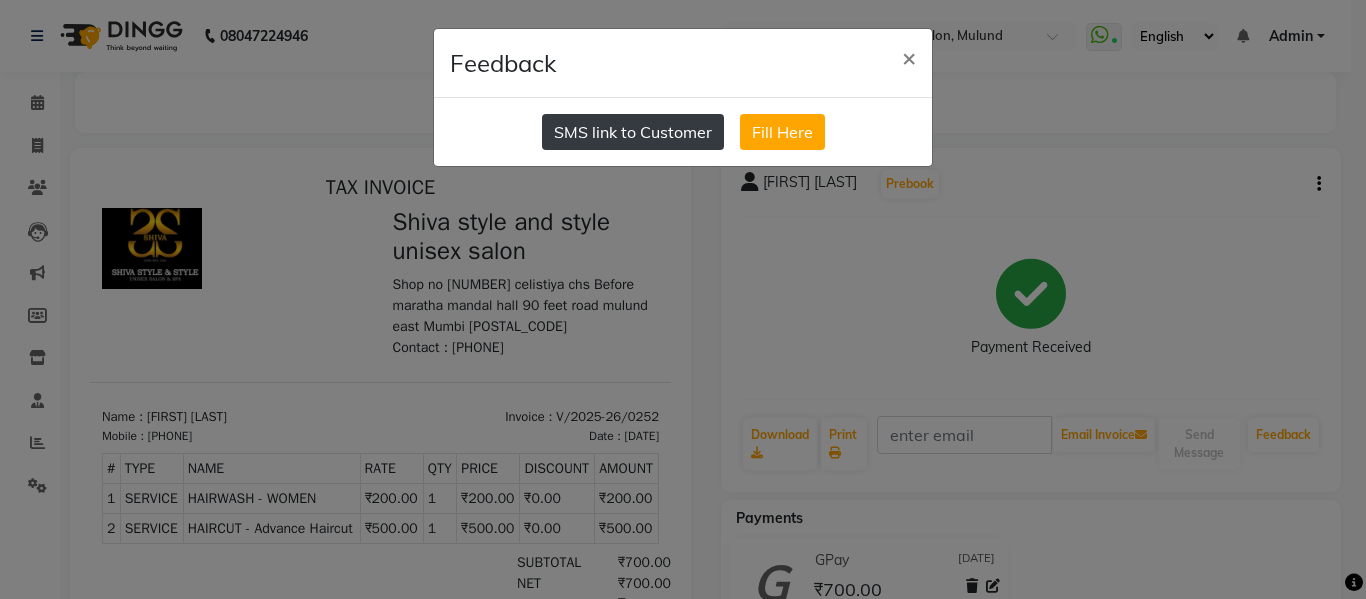 click on "SMS link to Customer" 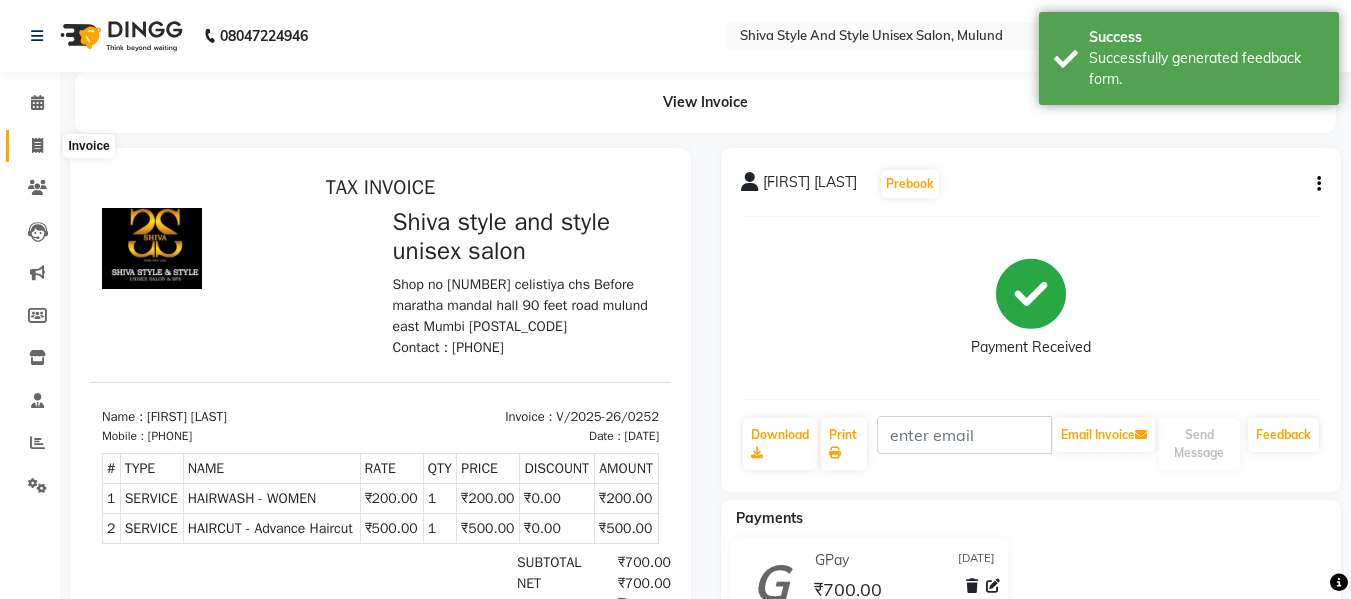 click 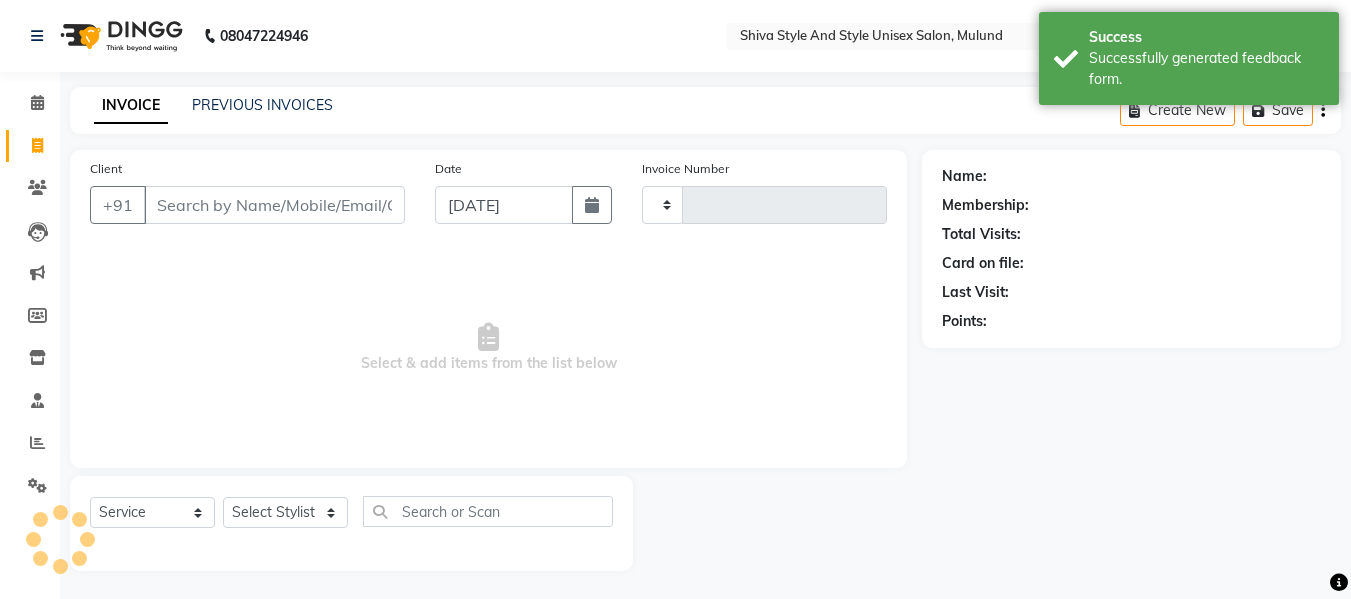 scroll, scrollTop: 2, scrollLeft: 0, axis: vertical 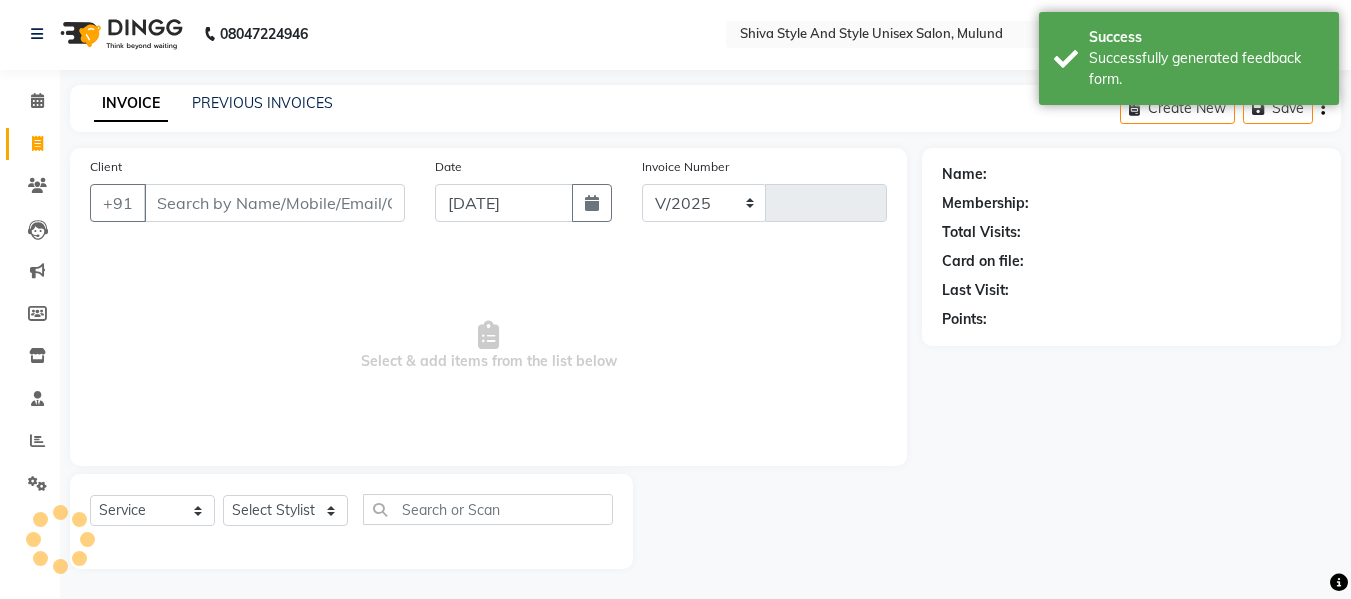 select on "7455" 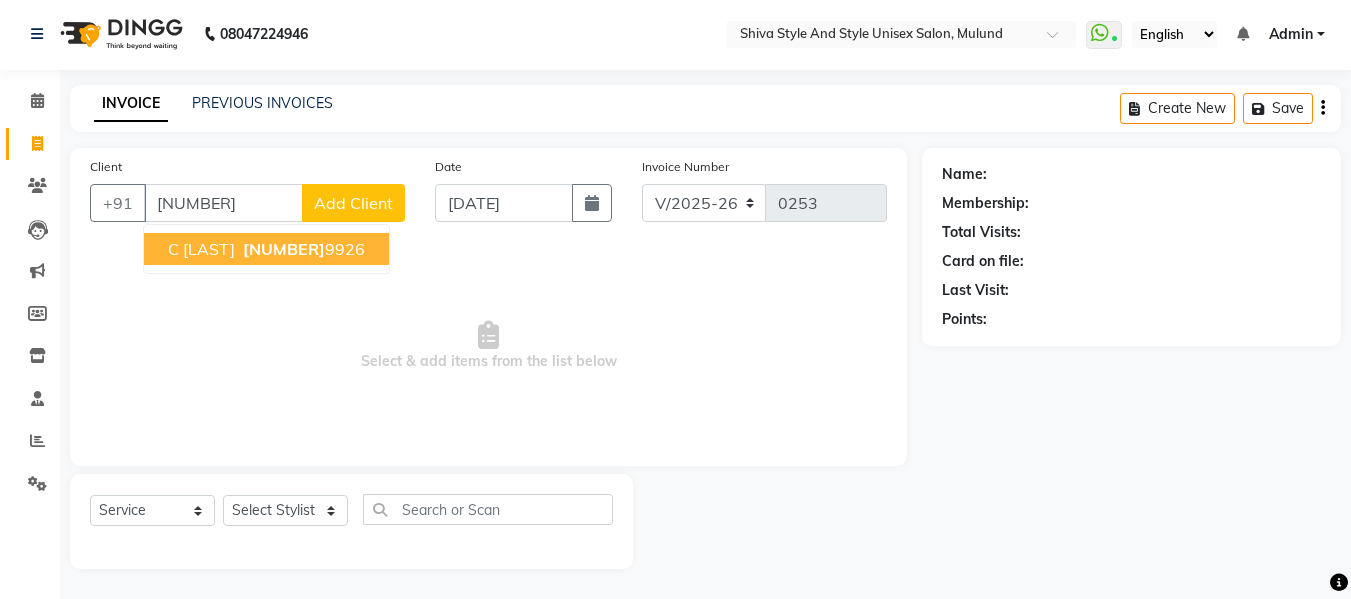 click on "[NUMBER]" at bounding box center (284, 249) 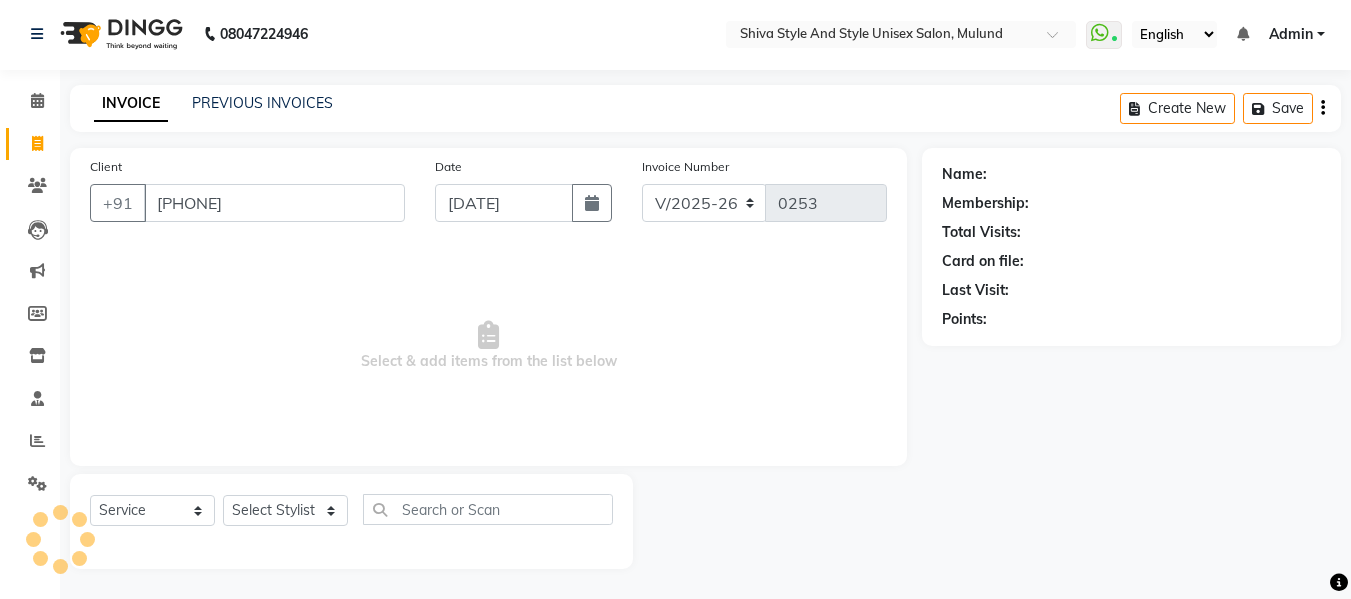 type on "[PHONE]" 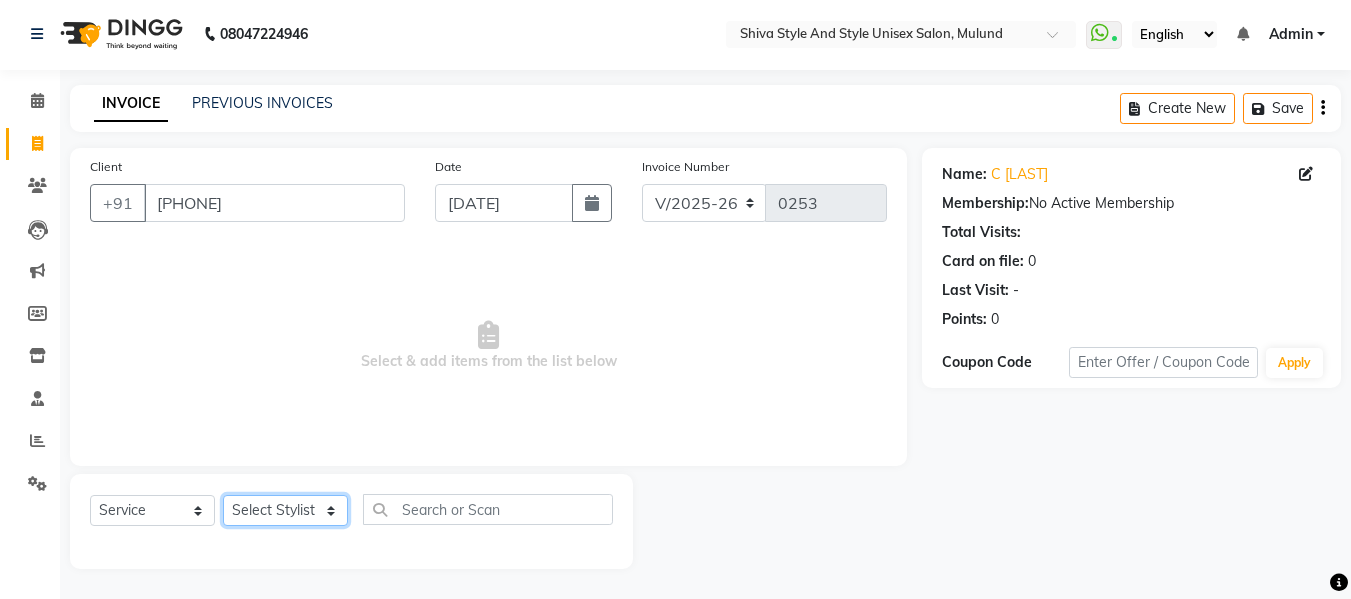 click on "Select Stylist [LAST] [LAST] [LAST] [LAST] [FIRST] [LAST] [FIRST] [LAST] [FIRST] [LAST] [FIRST] [LAST] [FIRST] [LAST] [FIRST] [LAST] [FIRST] [LAST] [FIRST] [LAST] [FIRST] [LAST] [FIRST] [LAST] [FIRST] [LAST] [FIRST] [LAST] [FIRST] [LAST] [FIRST] [LAST] [FIRST] [LAST] [FIRST] [LAST]" 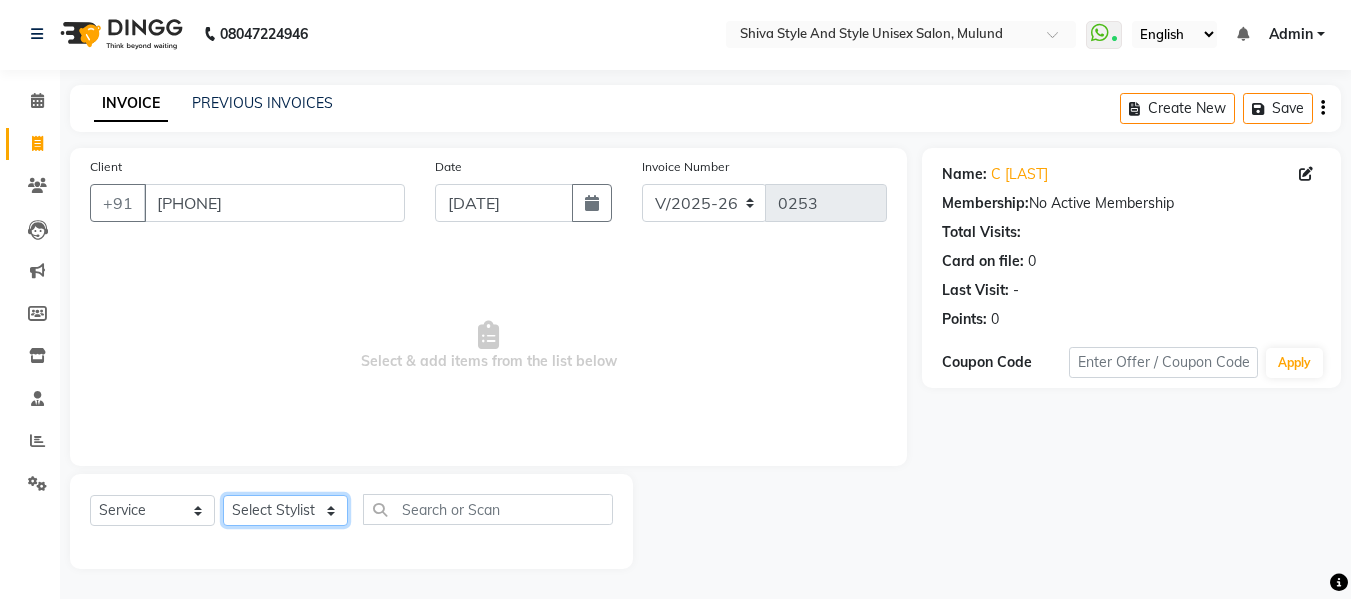 select on "65527" 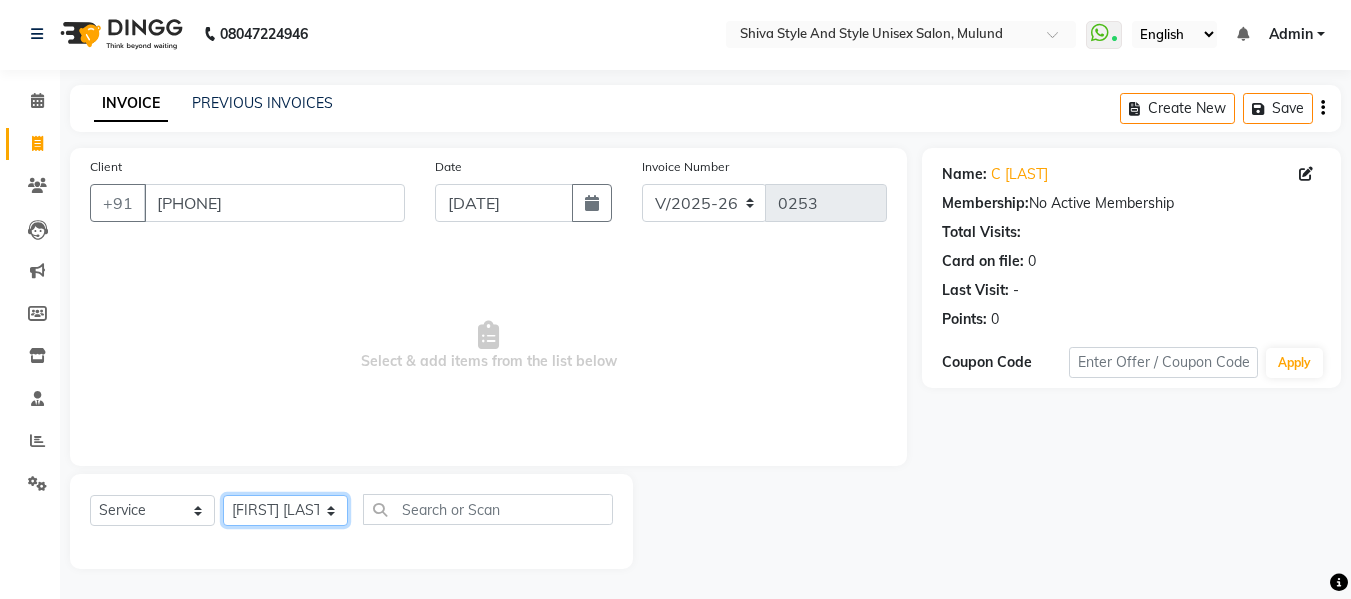 click on "Select Stylist [LAST] [LAST] [LAST] [LAST] [FIRST] [LAST] [FIRST] [LAST] [FIRST] [LAST] [FIRST] [LAST] [FIRST] [LAST] [FIRST] [LAST] [FIRST] [LAST] [FIRST] [LAST] [FIRST] [LAST] [FIRST] [LAST] [FIRST] [LAST] [FIRST] [LAST] [FIRST] [LAST] [FIRST] [LAST] [FIRST] [LAST] [FIRST] [LAST]" 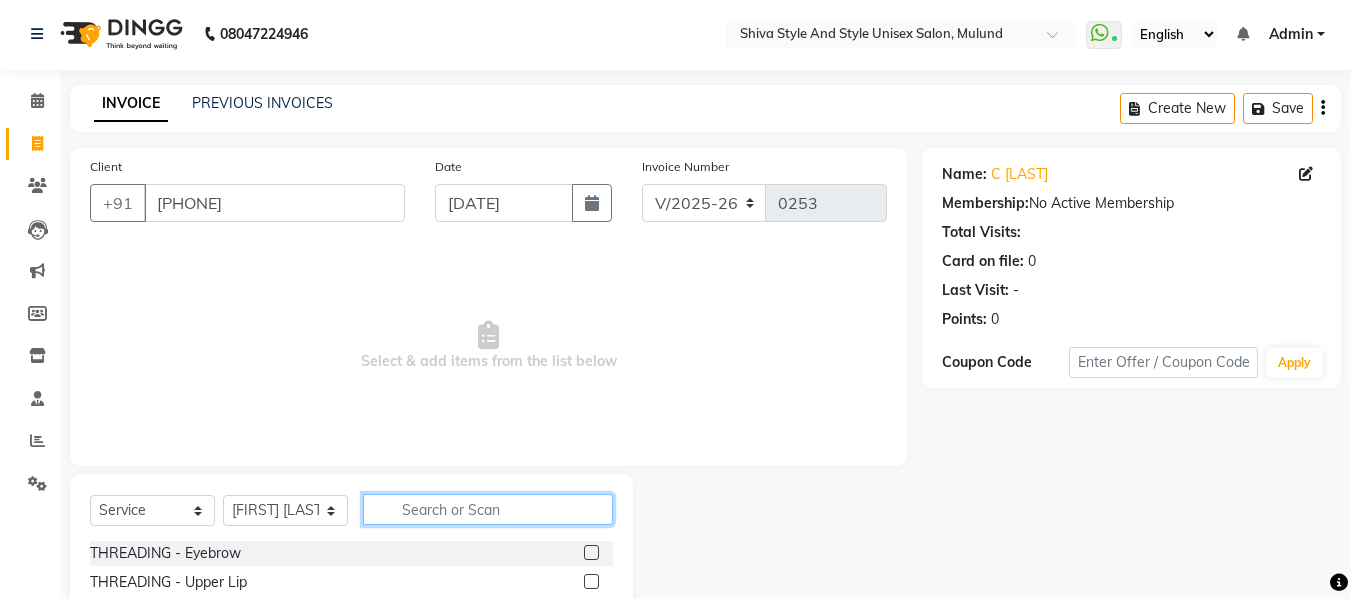 click 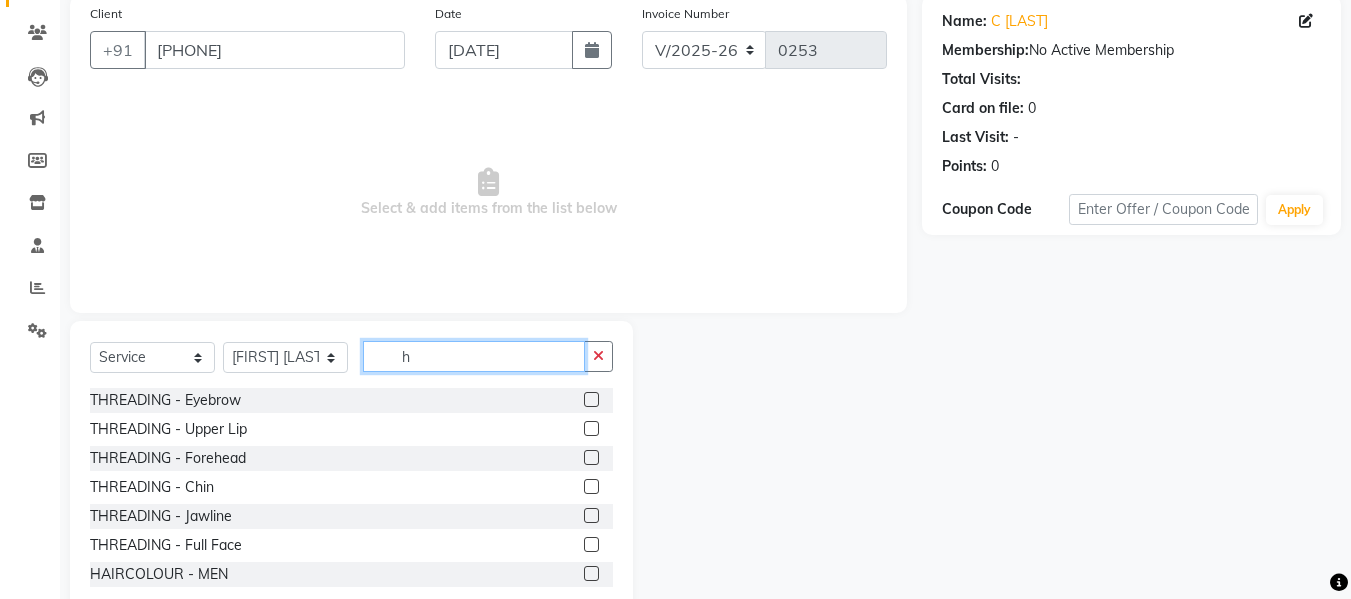 scroll, scrollTop: 154, scrollLeft: 0, axis: vertical 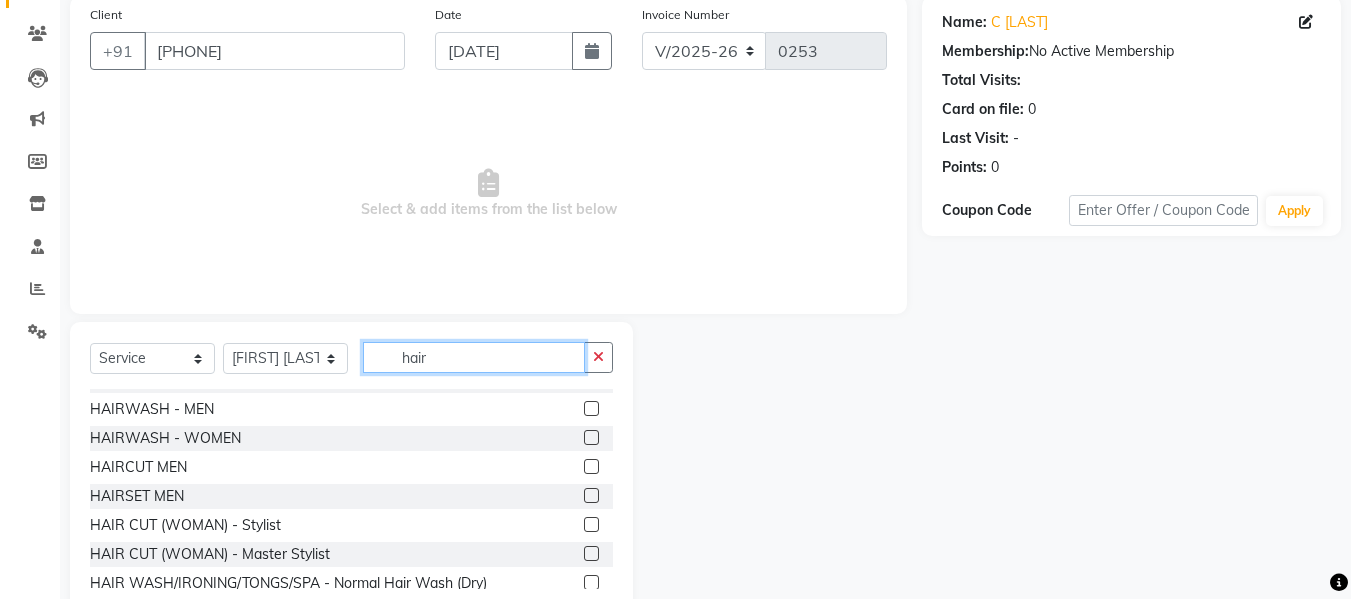 type on "hair" 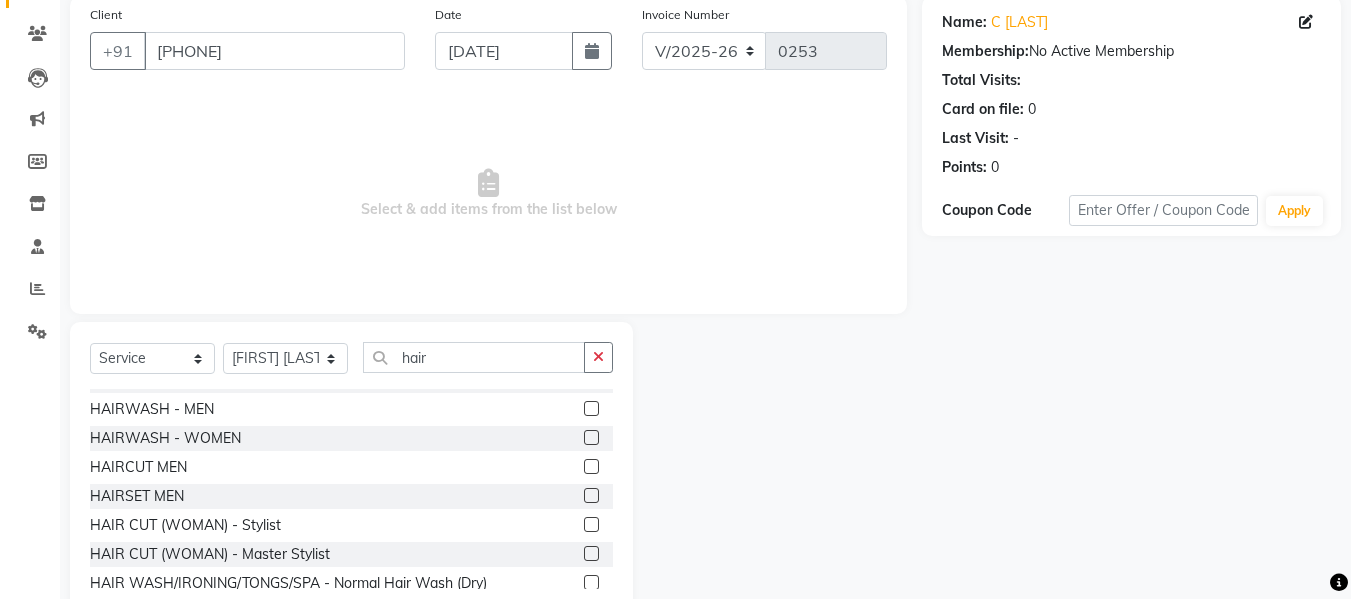 click 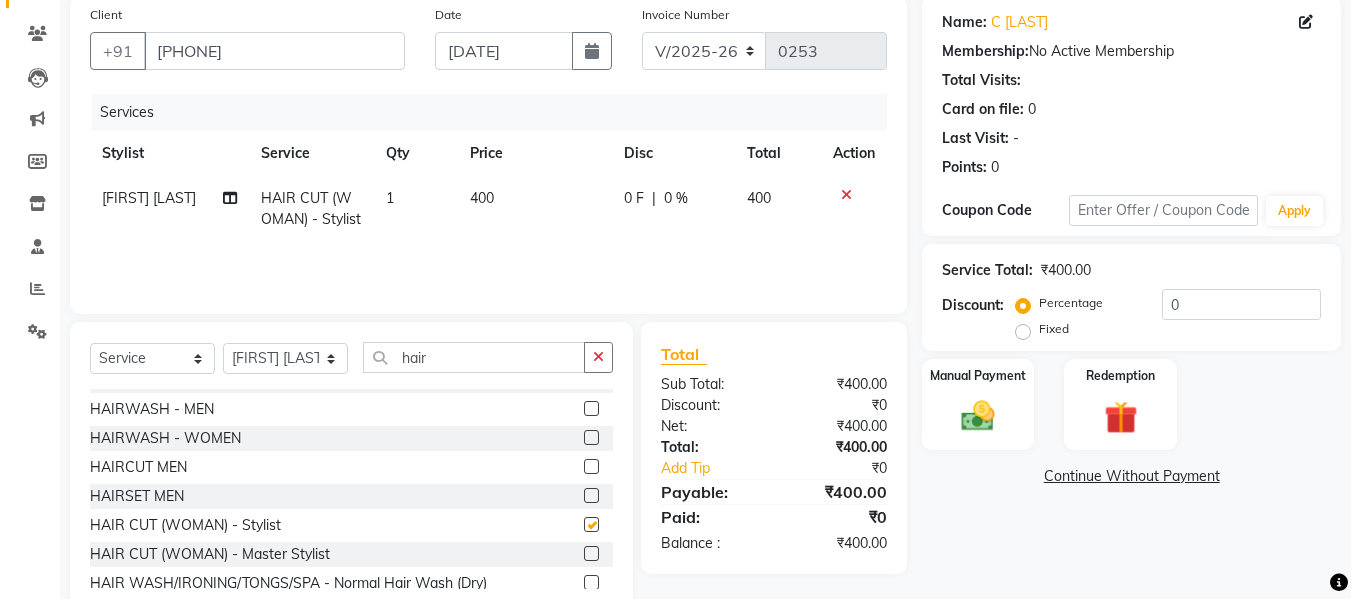 checkbox on "false" 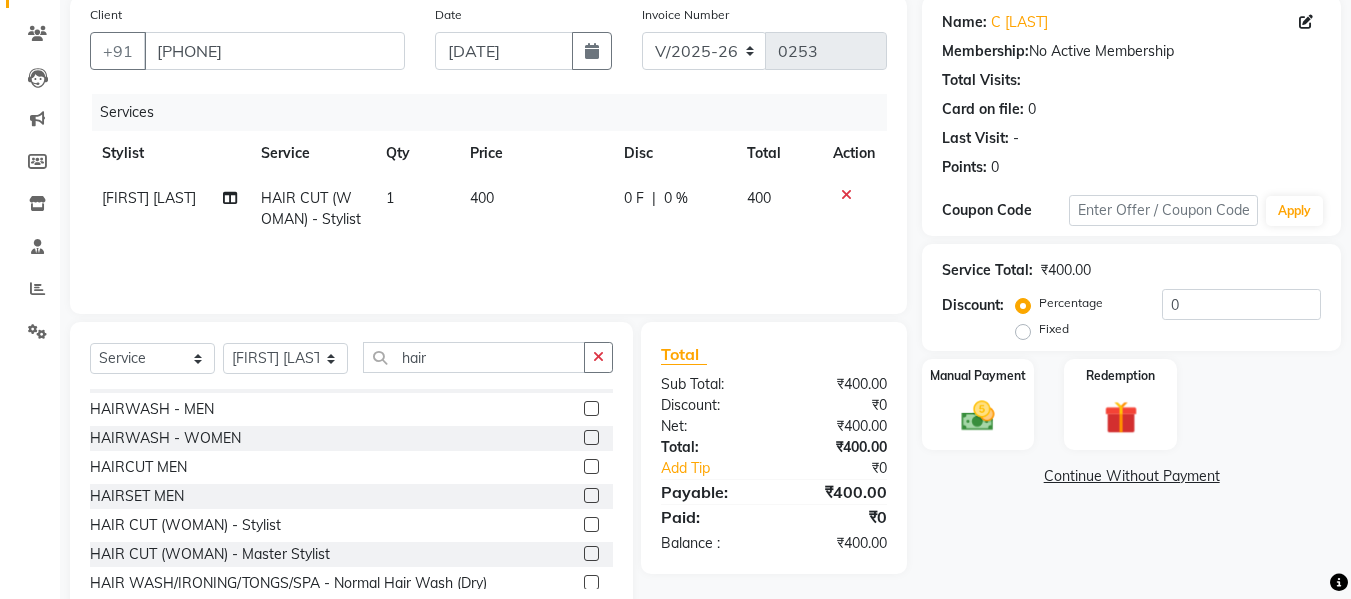 click on "400" 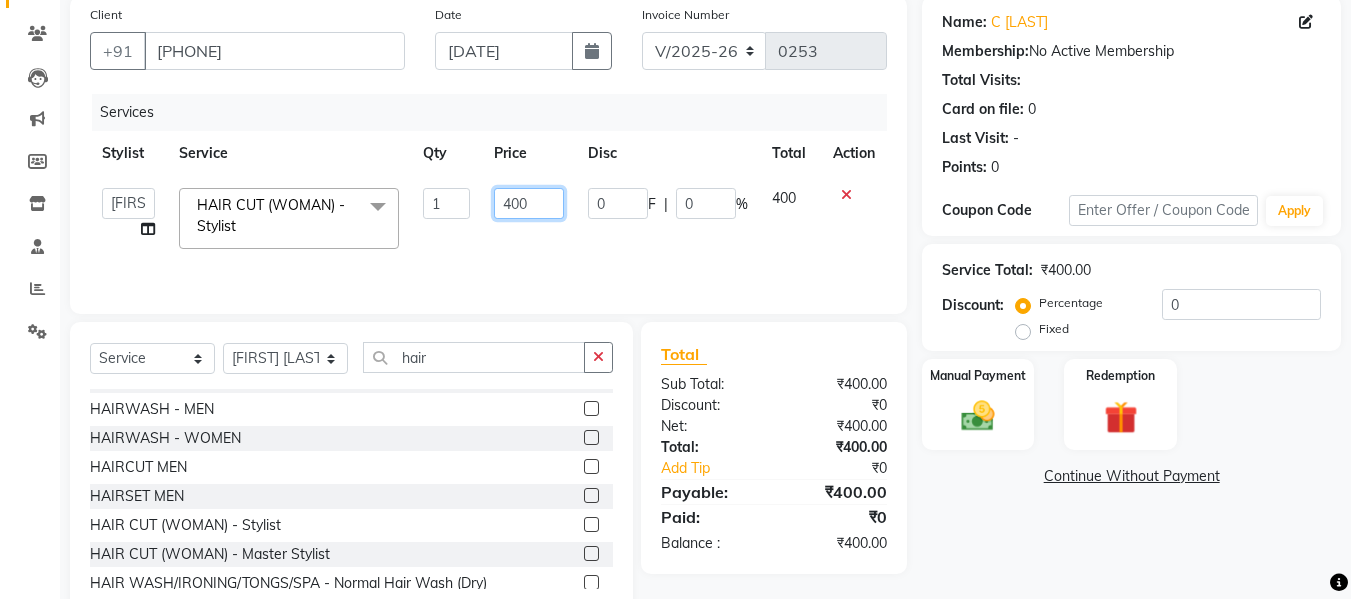 click on "400" 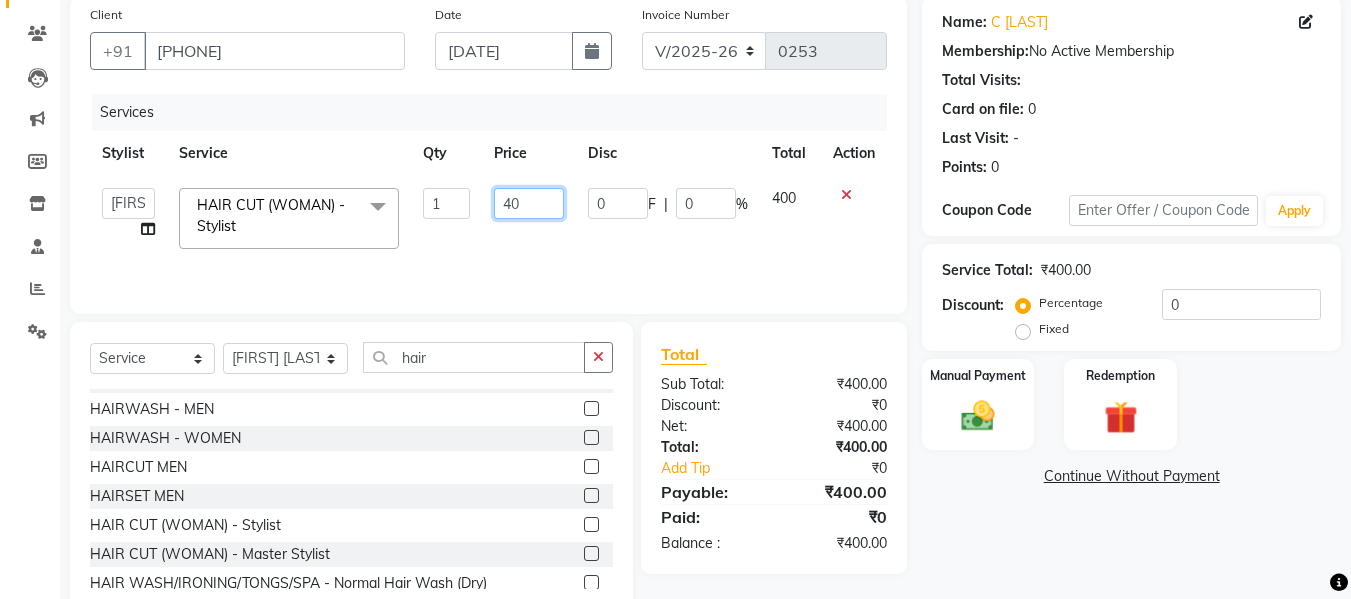 type on "4" 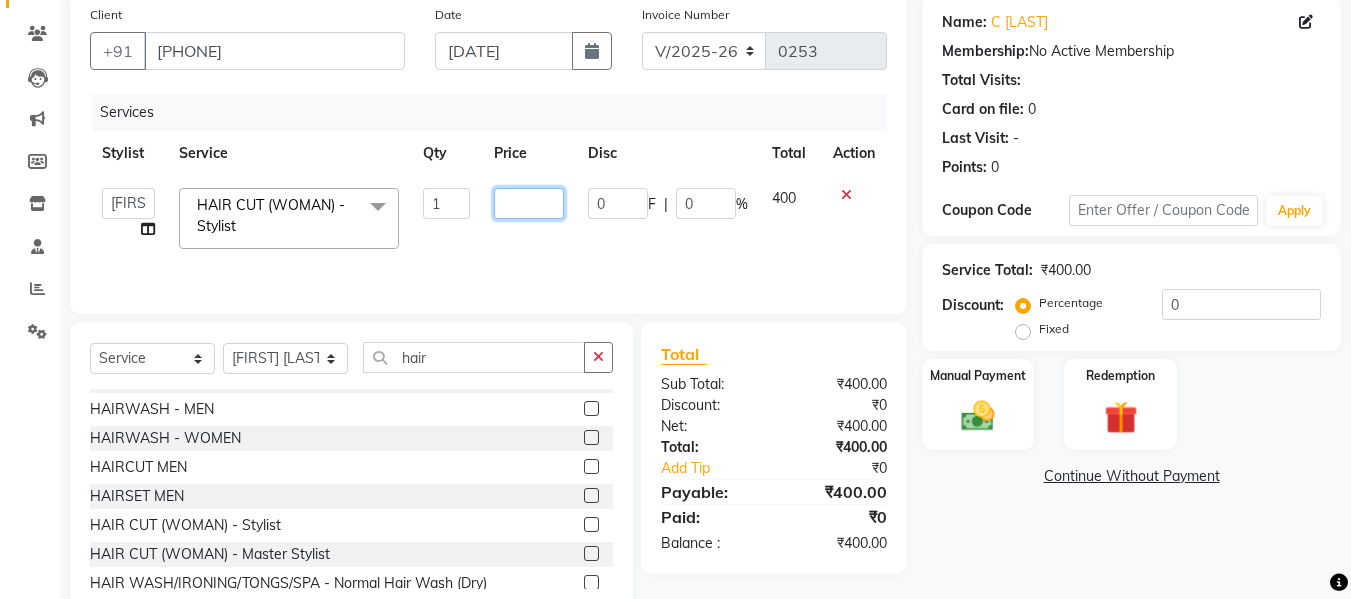 type on "1" 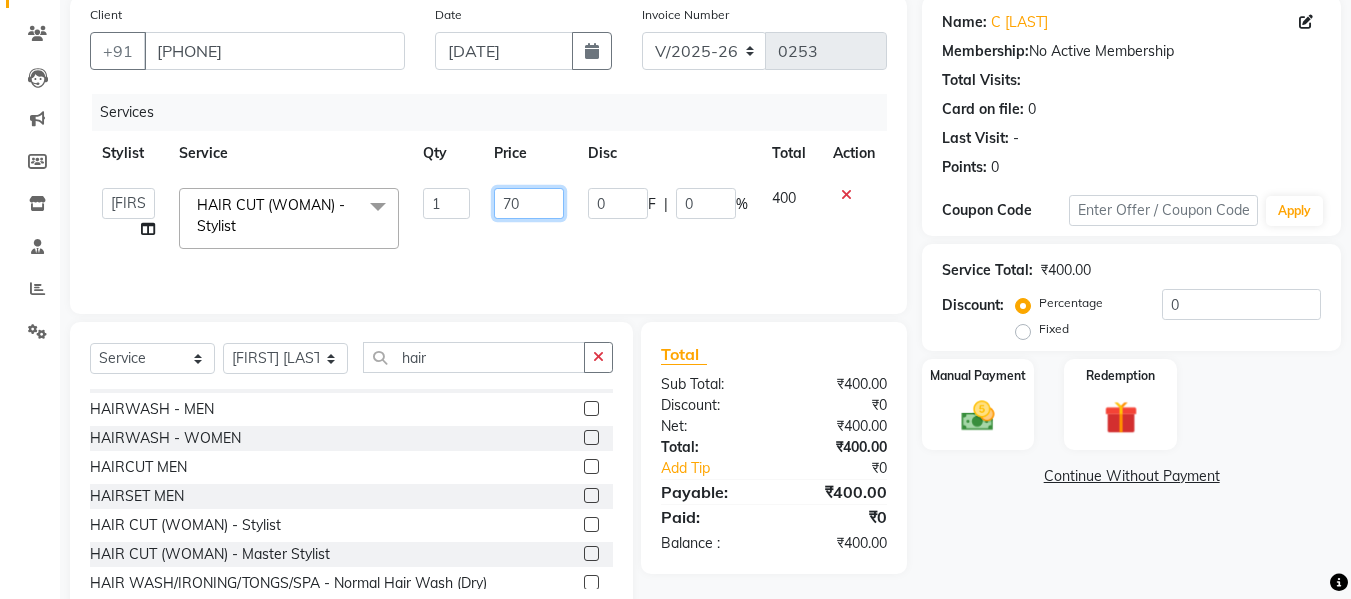type on "700" 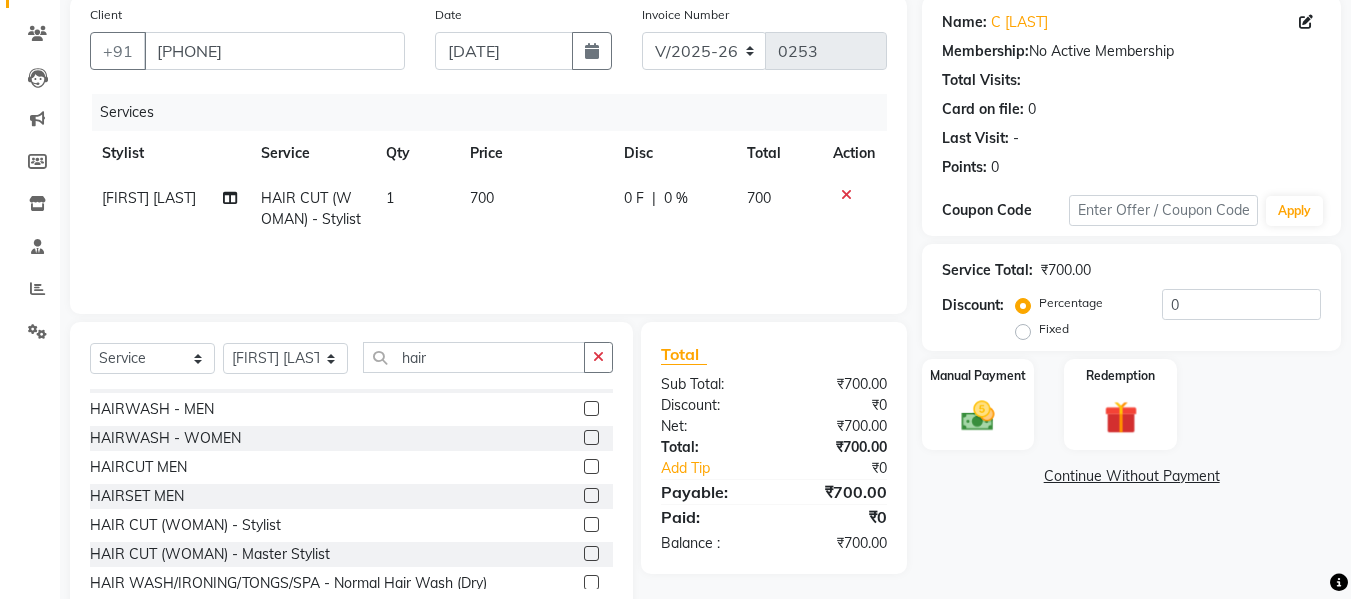 click on "700" 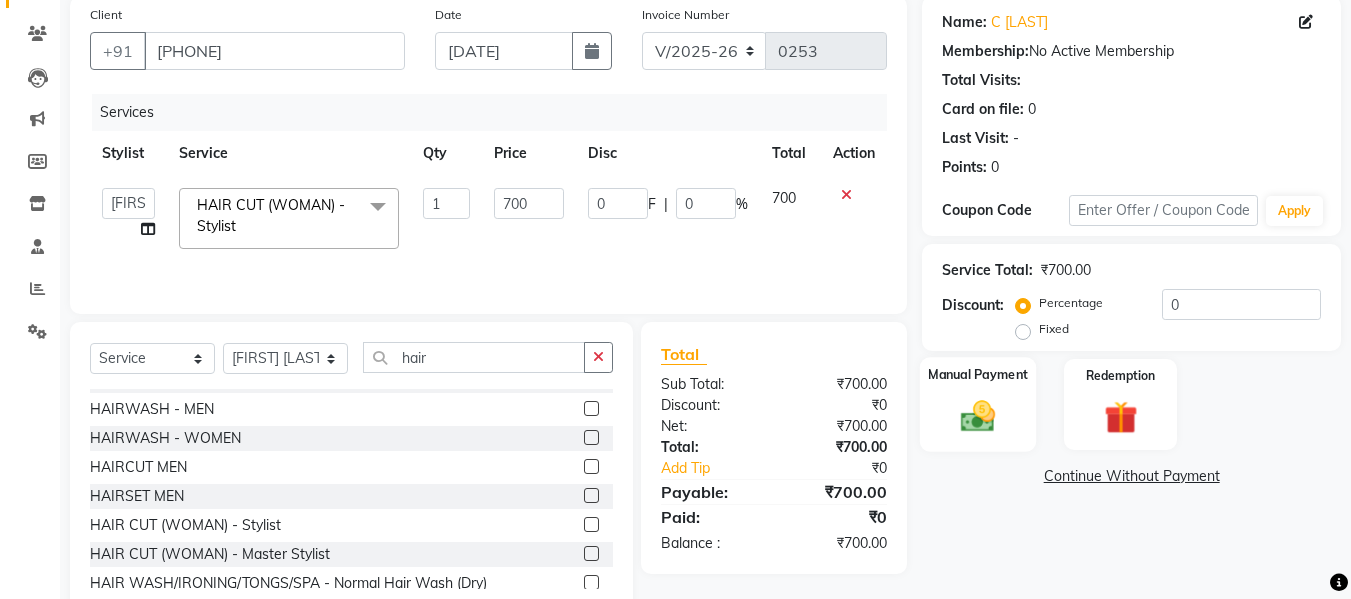 click on "Manual Payment" 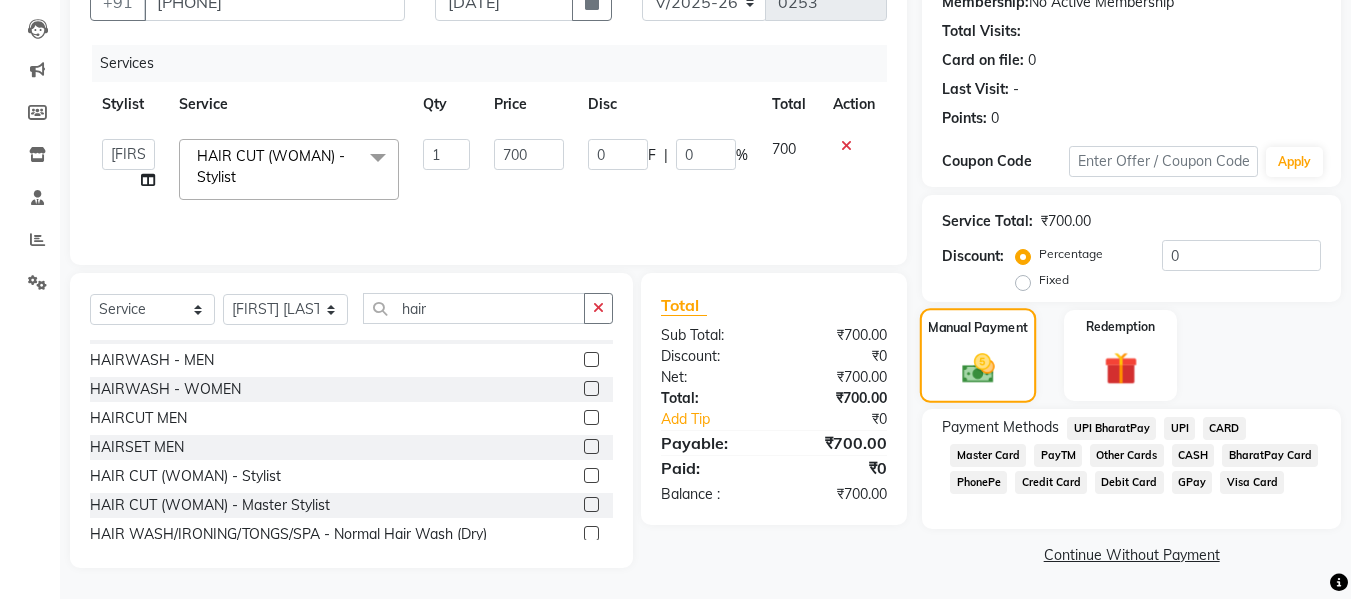 scroll, scrollTop: 204, scrollLeft: 0, axis: vertical 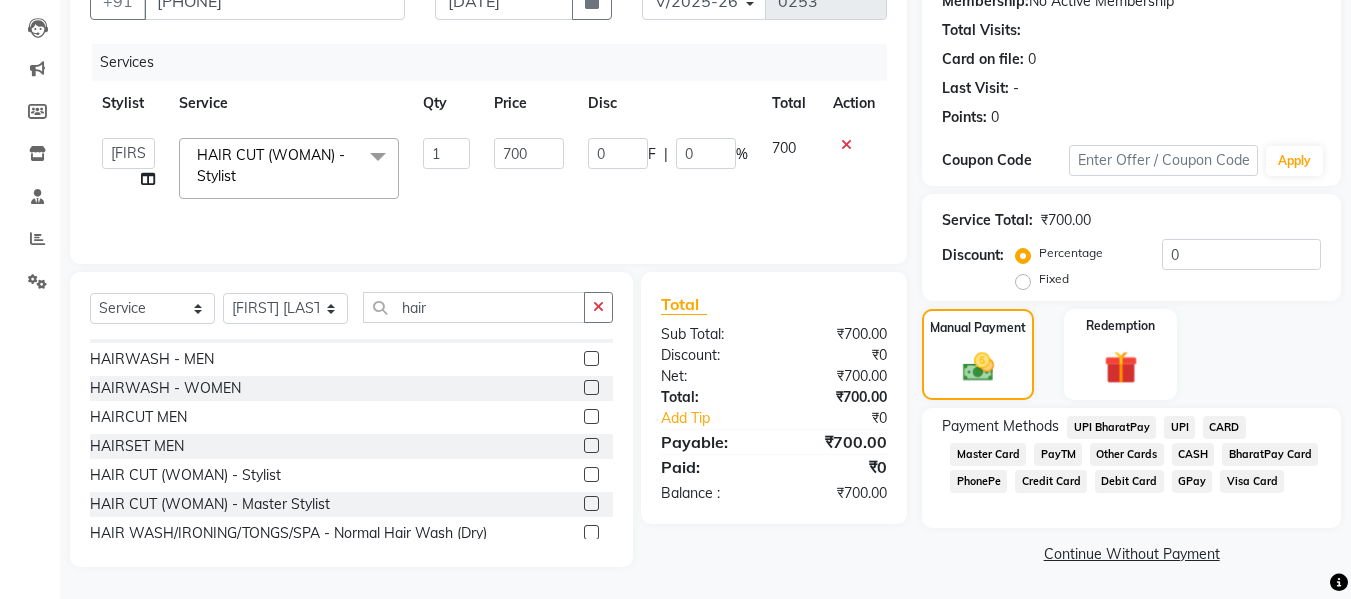 click on "GPay" 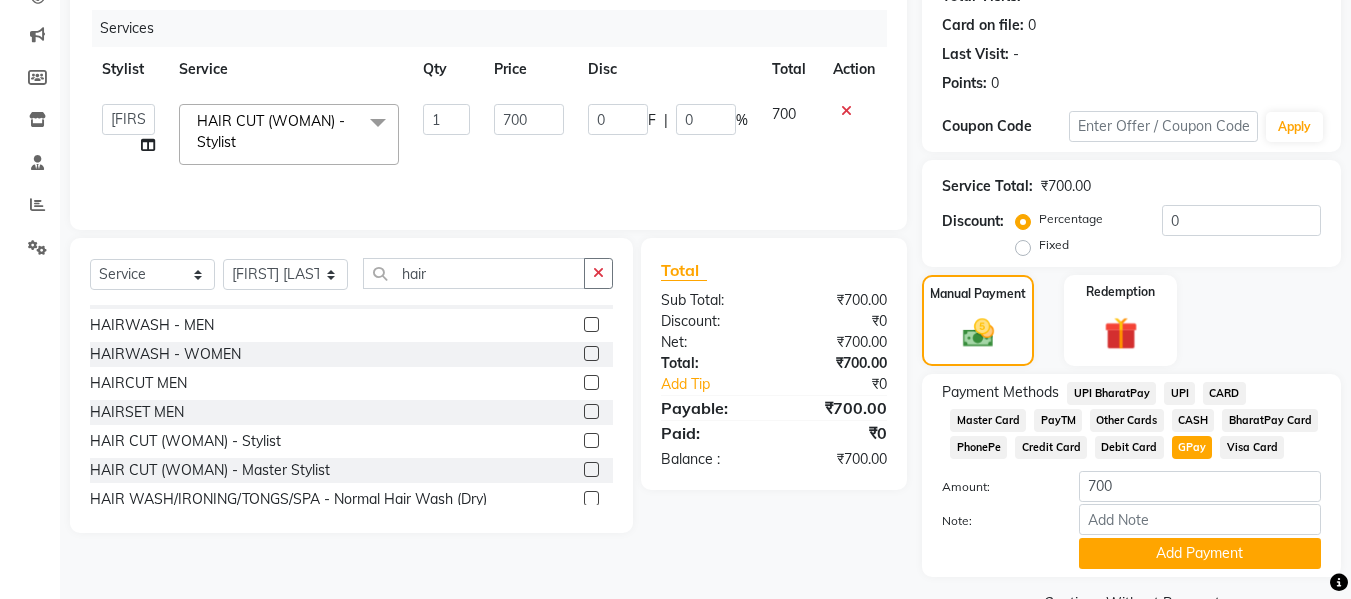 scroll, scrollTop: 287, scrollLeft: 0, axis: vertical 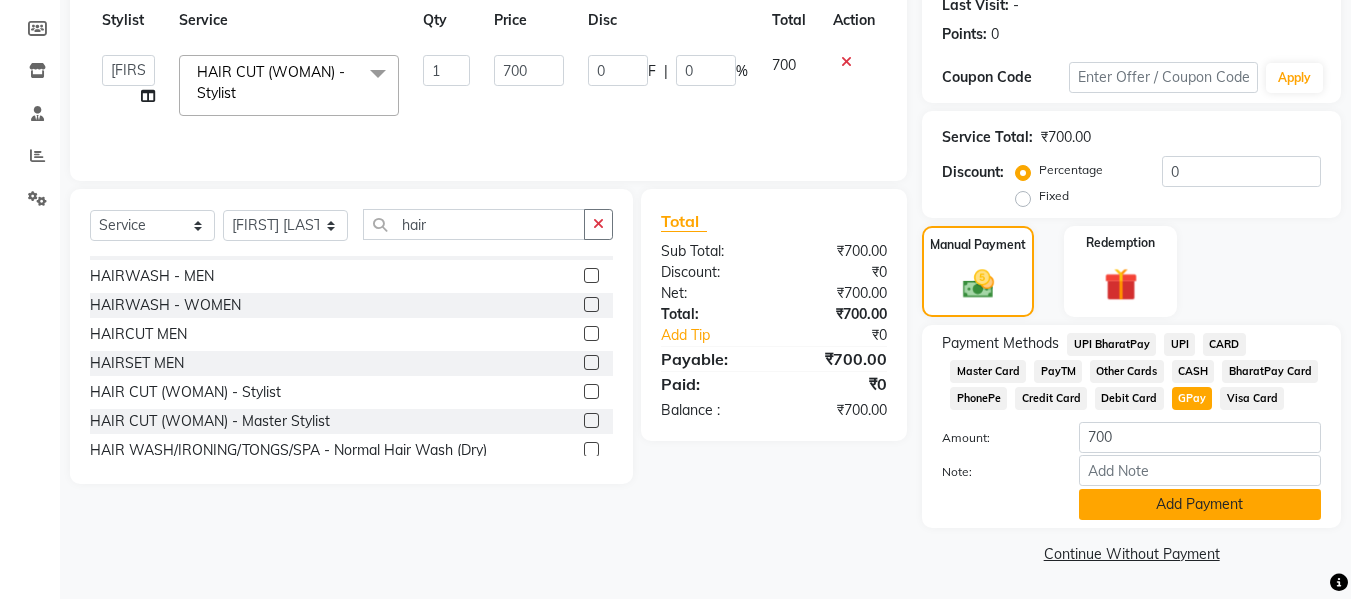 click on "Add Payment" 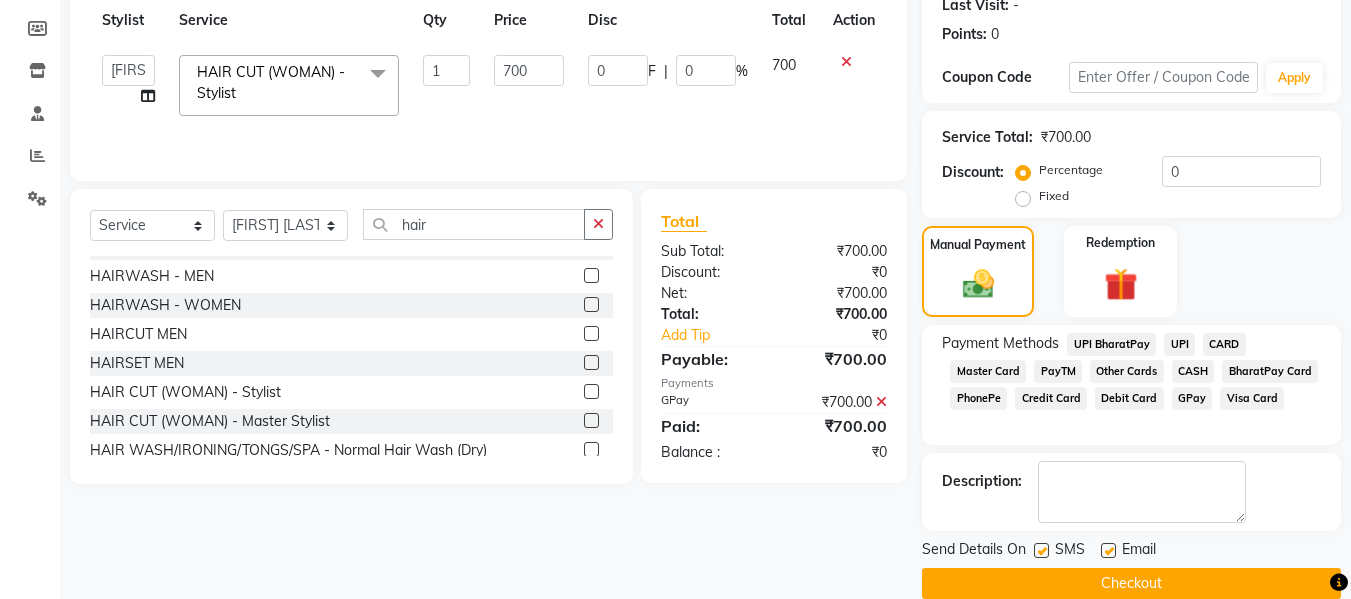 click on "Checkout" 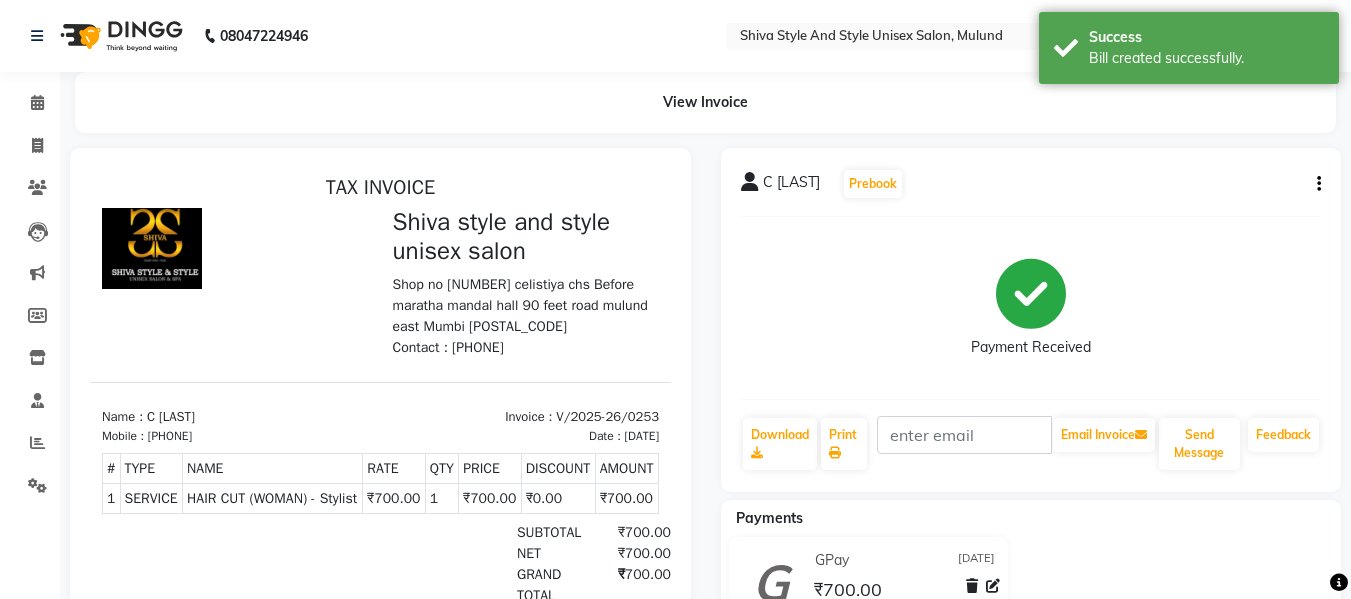 scroll, scrollTop: 0, scrollLeft: 0, axis: both 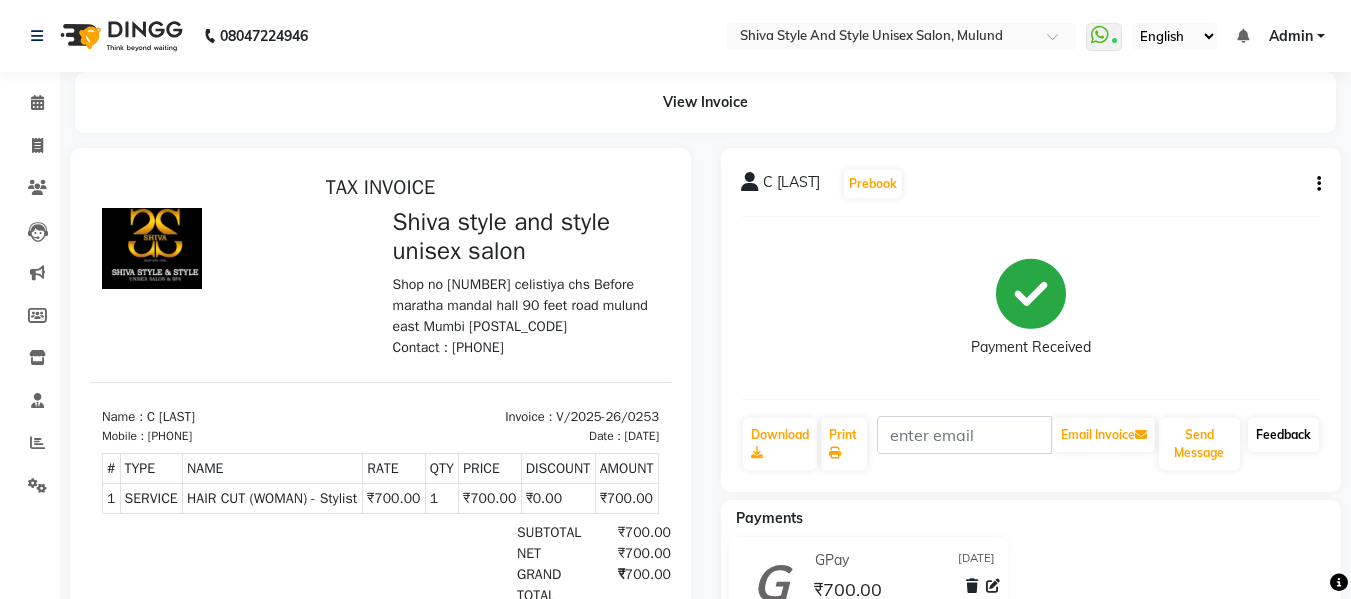 click on "Feedback" 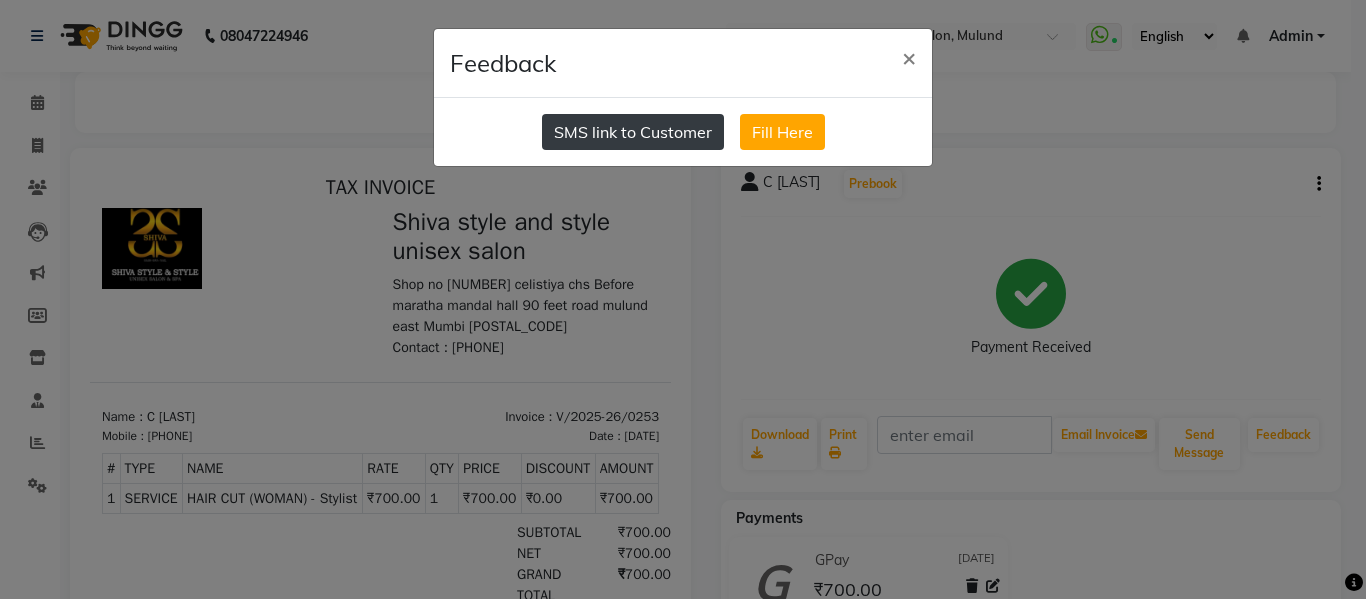 click on "SMS link to Customer" 